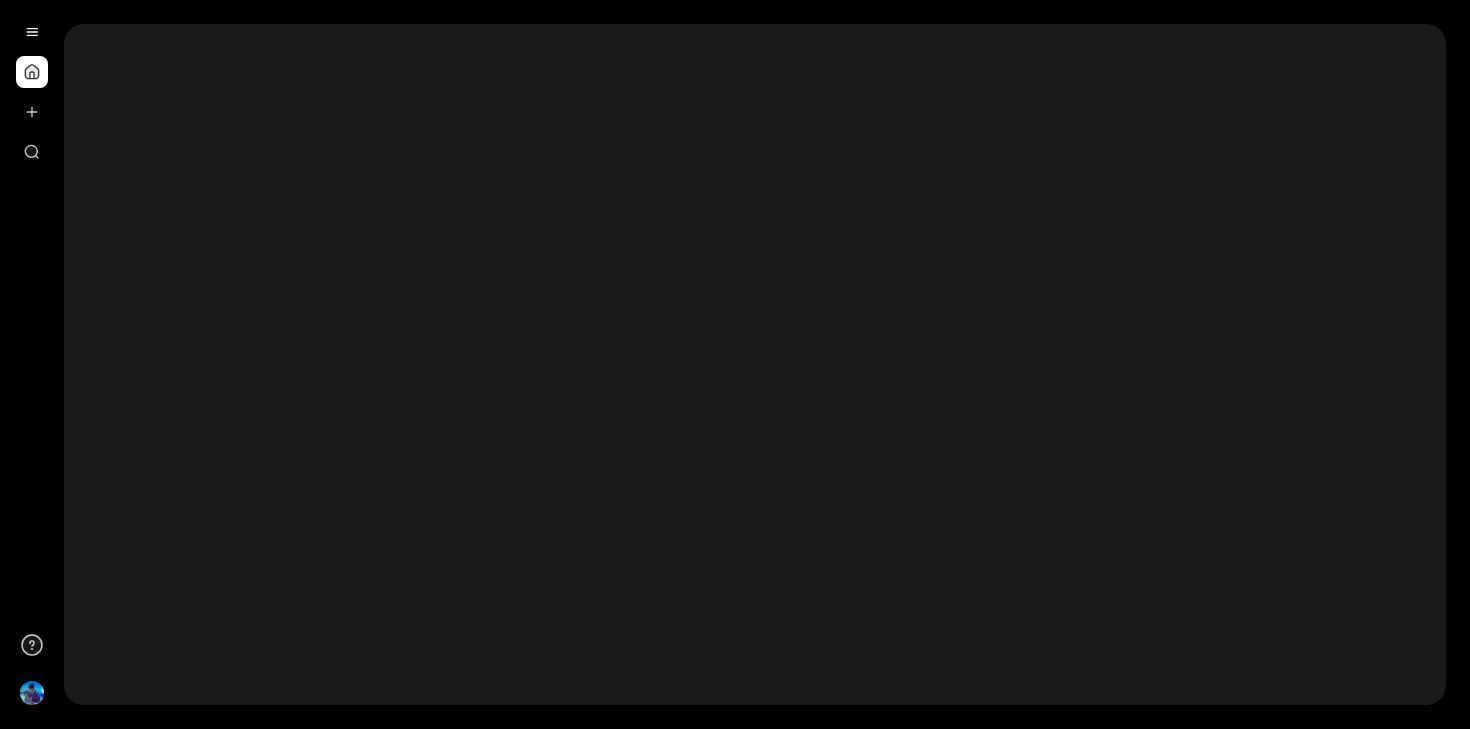 scroll, scrollTop: 0, scrollLeft: 0, axis: both 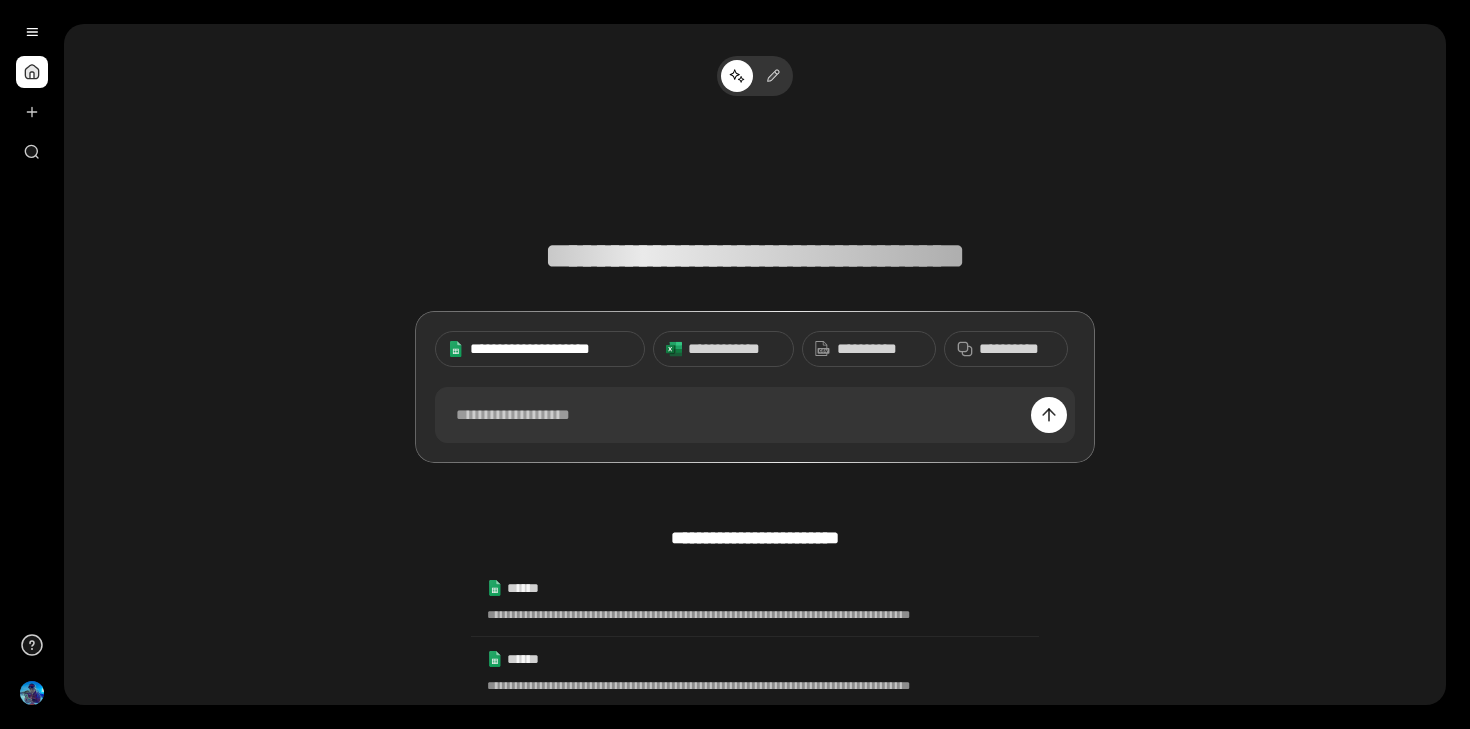 click on "**********" at bounding box center (551, 349) 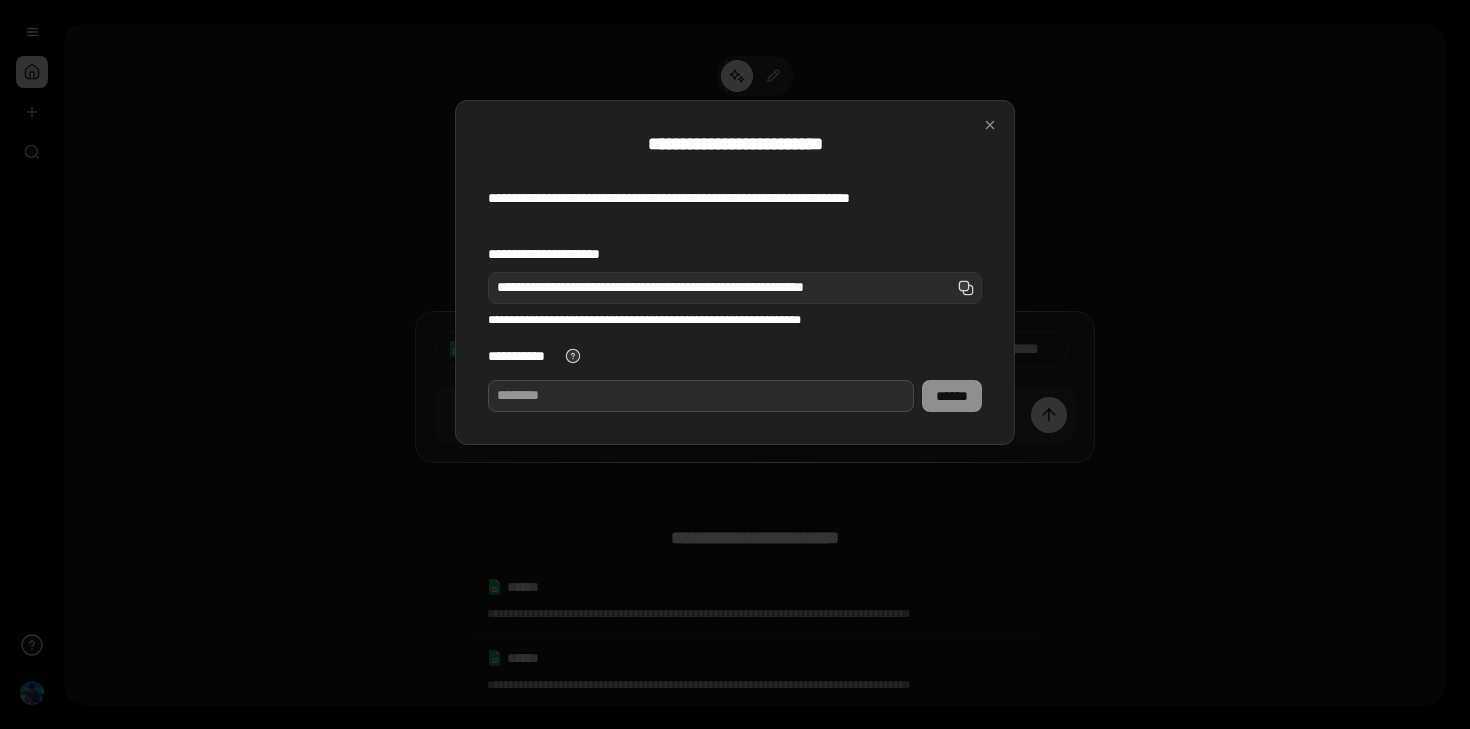 click on "**********" at bounding box center [701, 396] 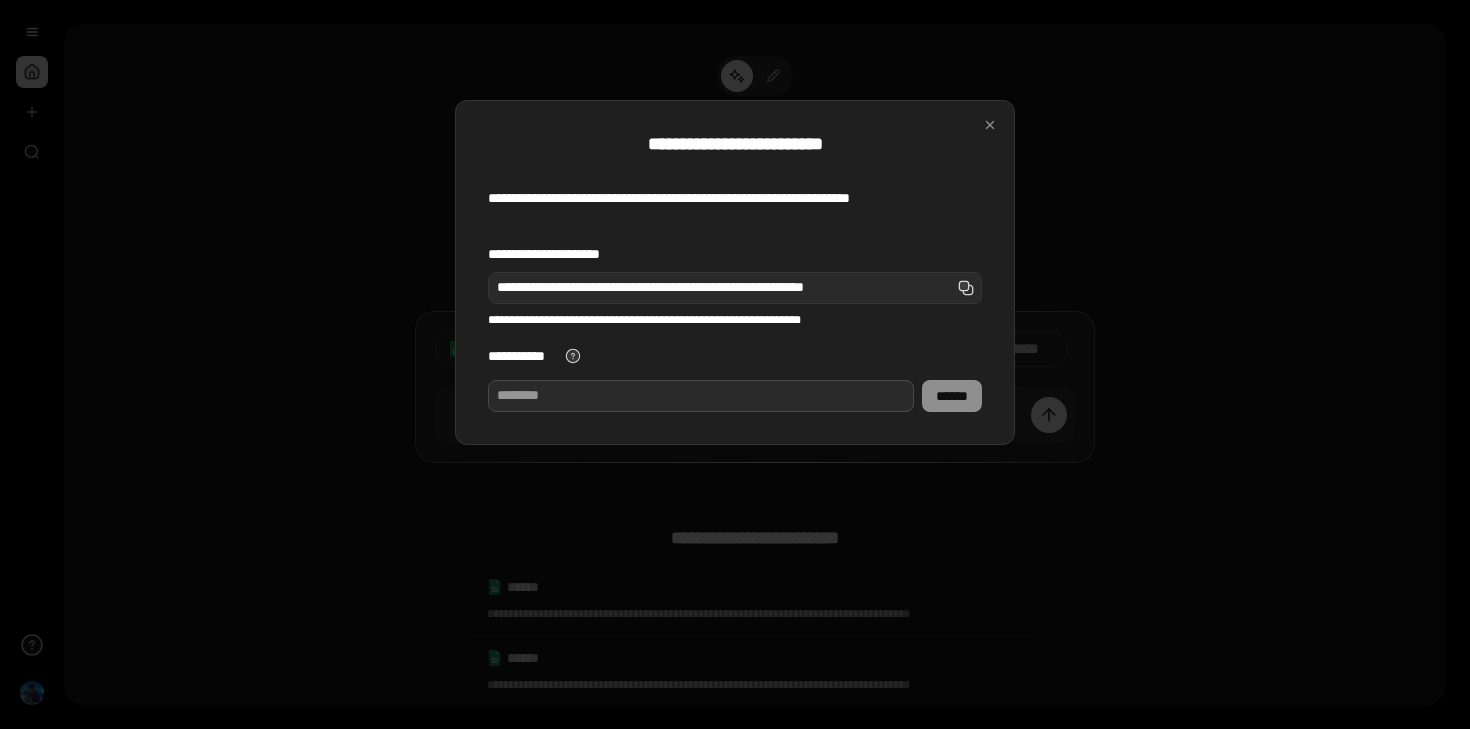 paste on "**********" 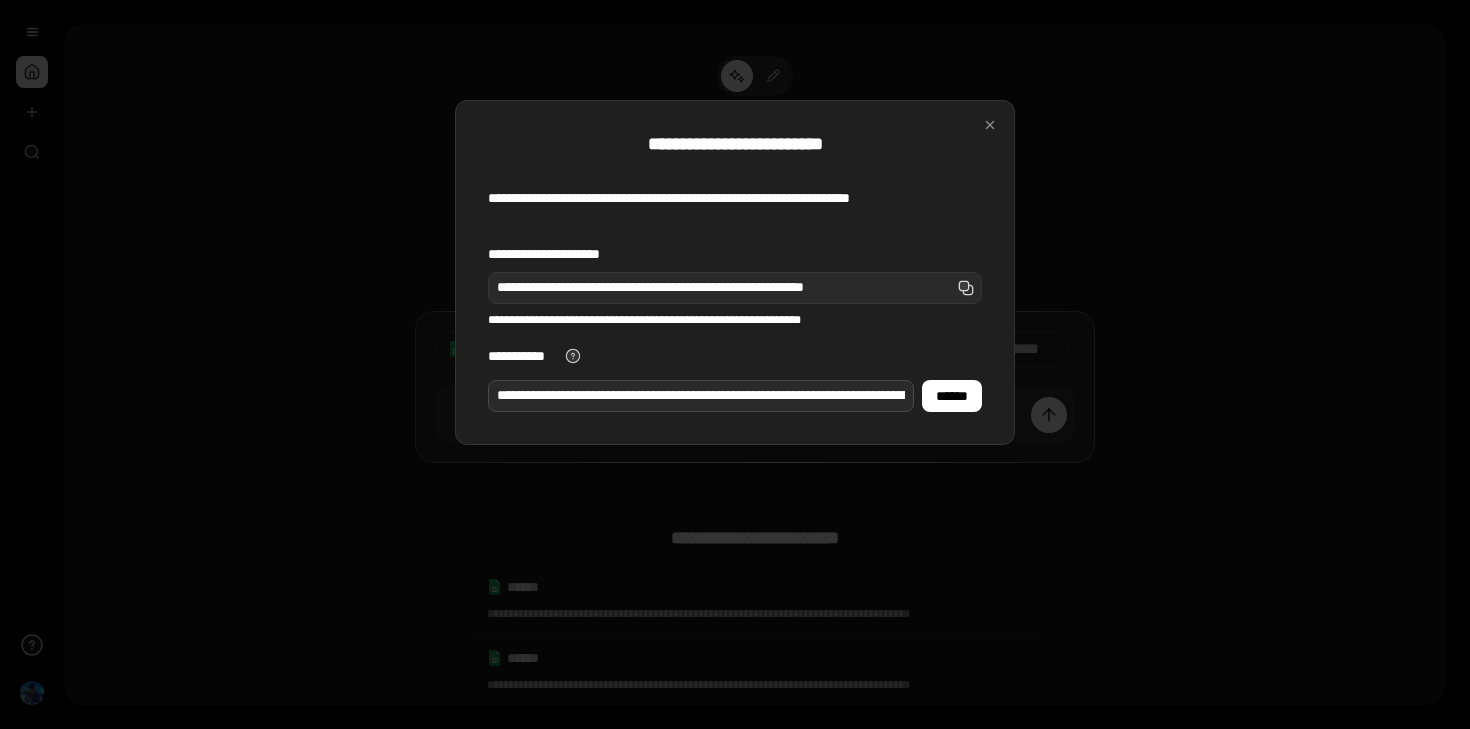 scroll, scrollTop: 0, scrollLeft: 347, axis: horizontal 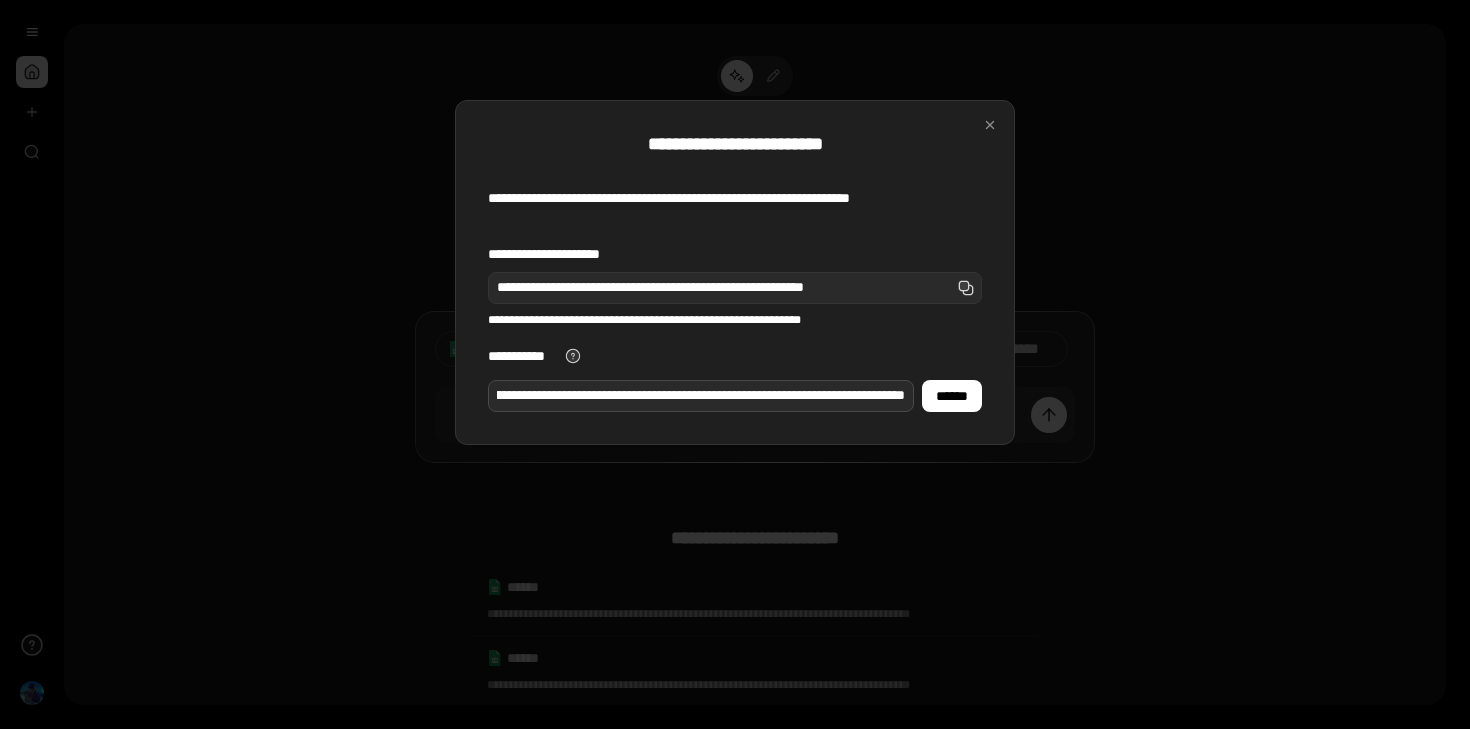 type on "**********" 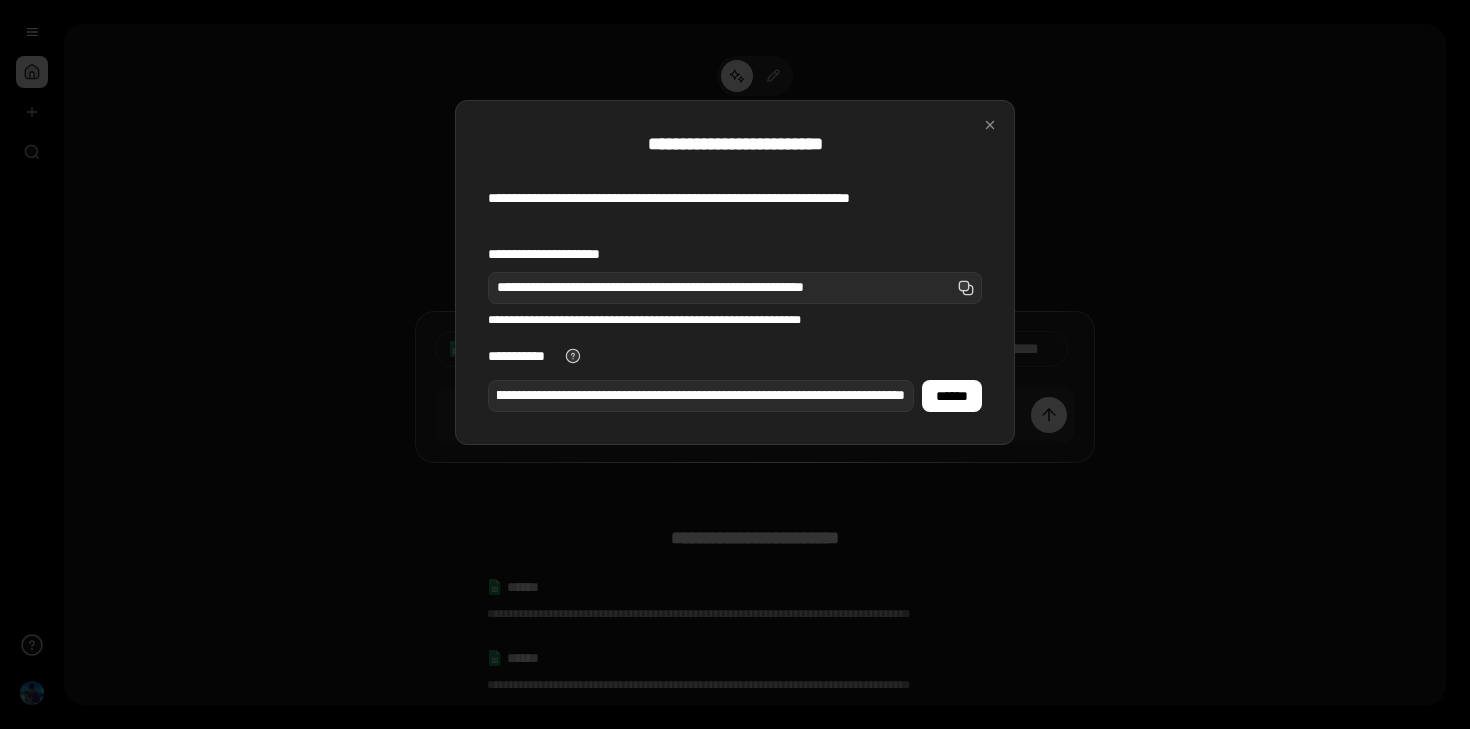 scroll, scrollTop: 0, scrollLeft: 0, axis: both 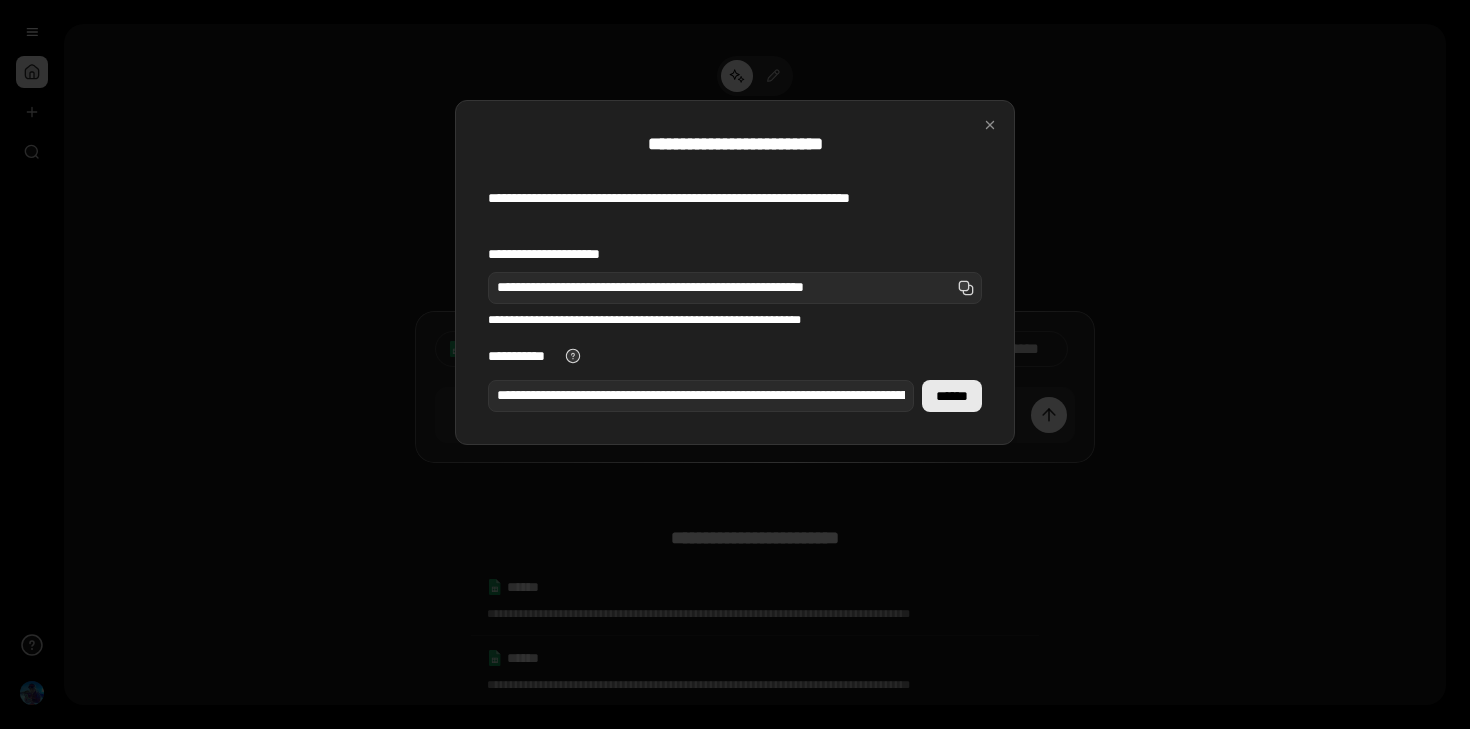 click on "******" at bounding box center (952, 396) 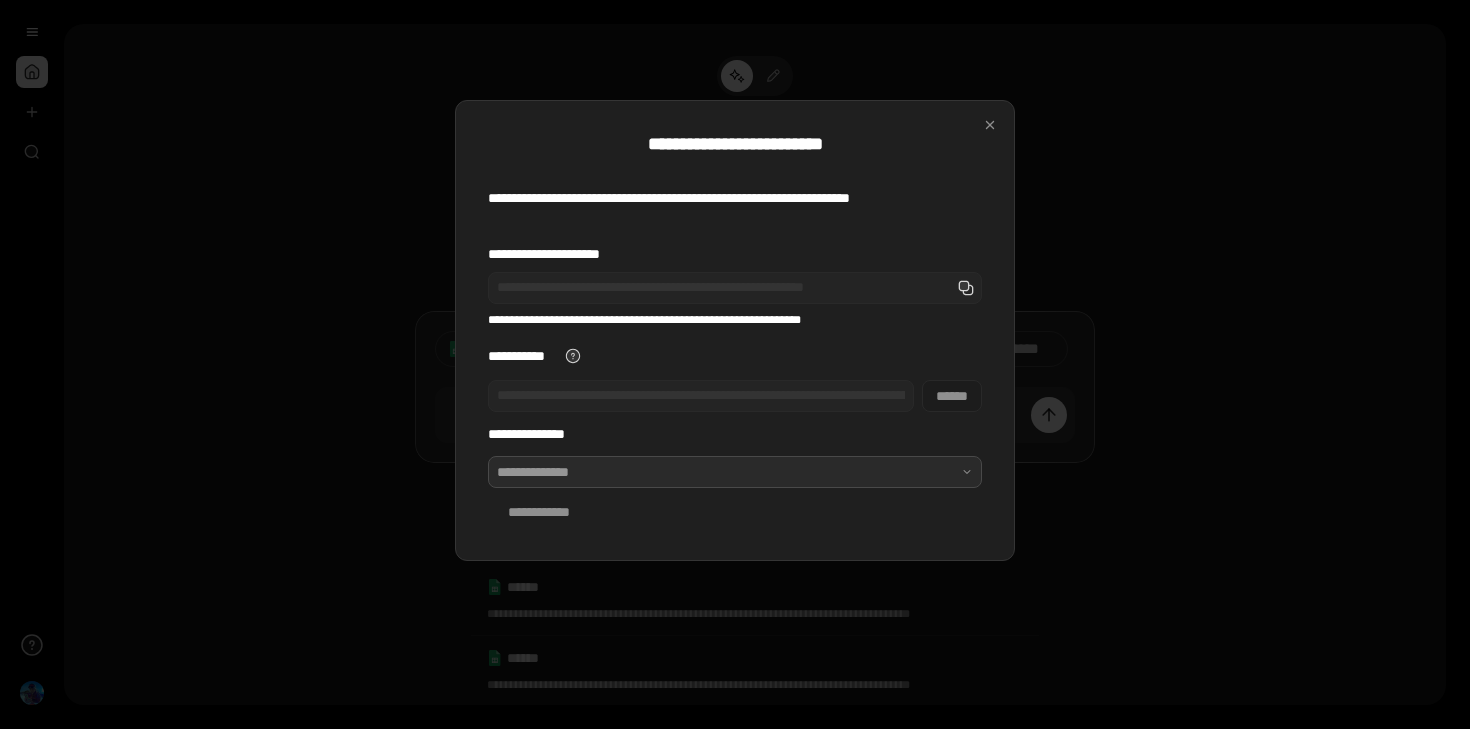 click at bounding box center (735, 472) 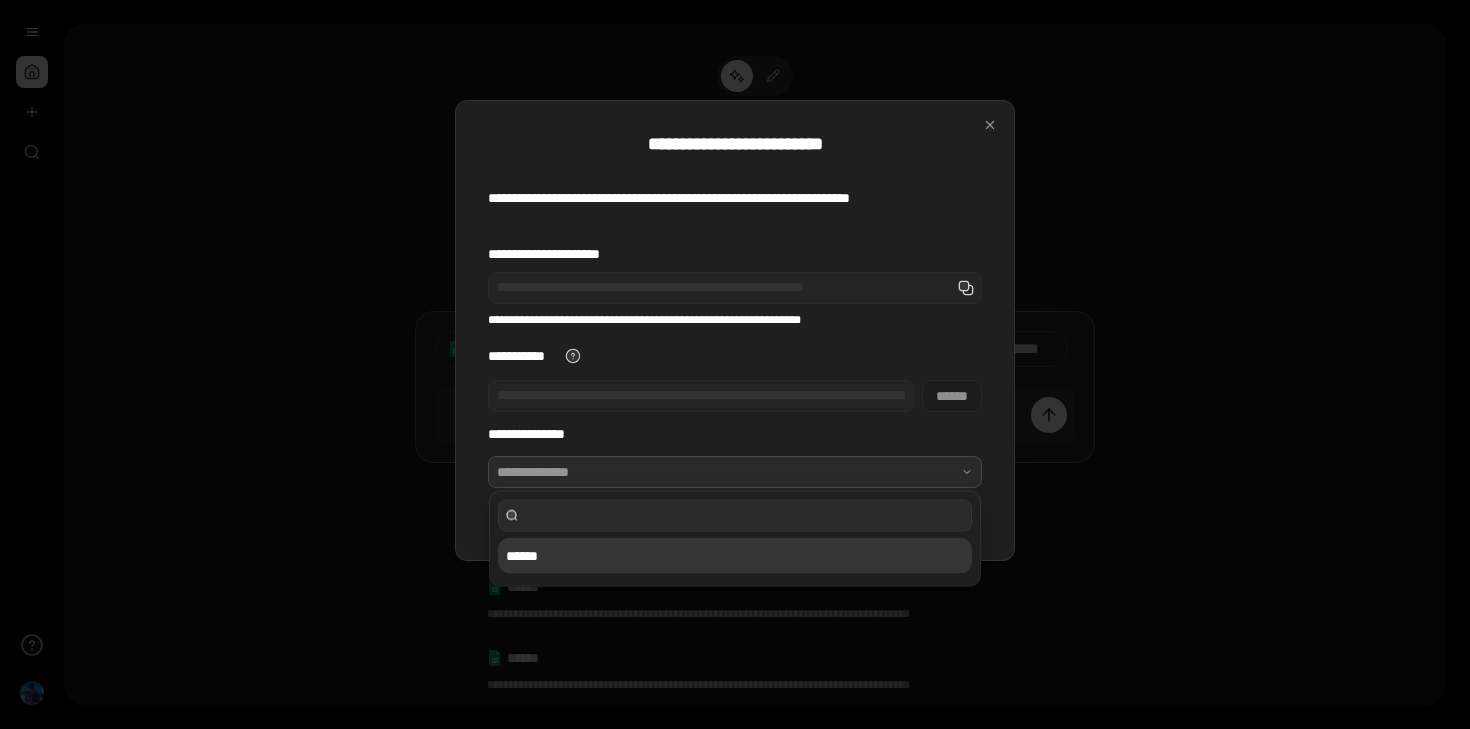 click on "******" at bounding box center (735, 556) 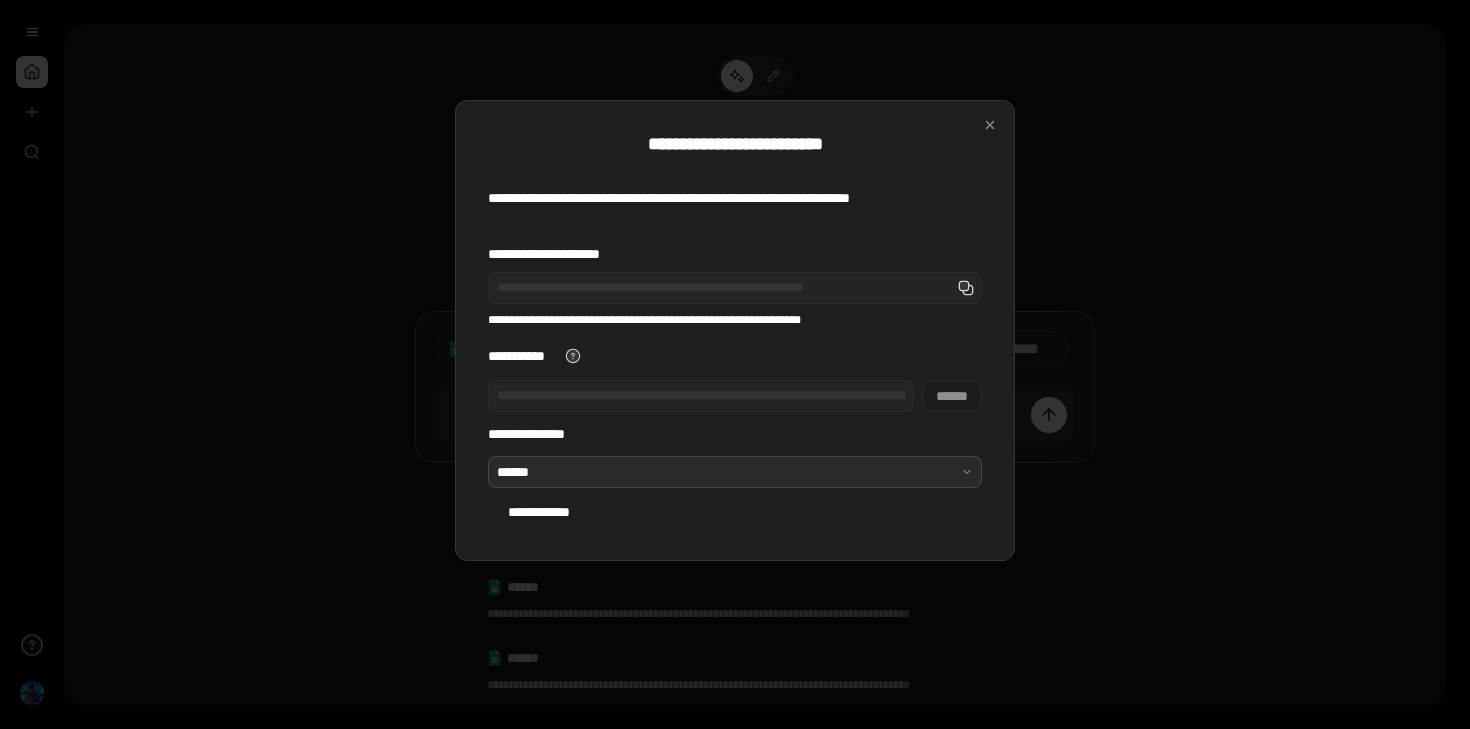 click on "**********" at bounding box center (735, 492) 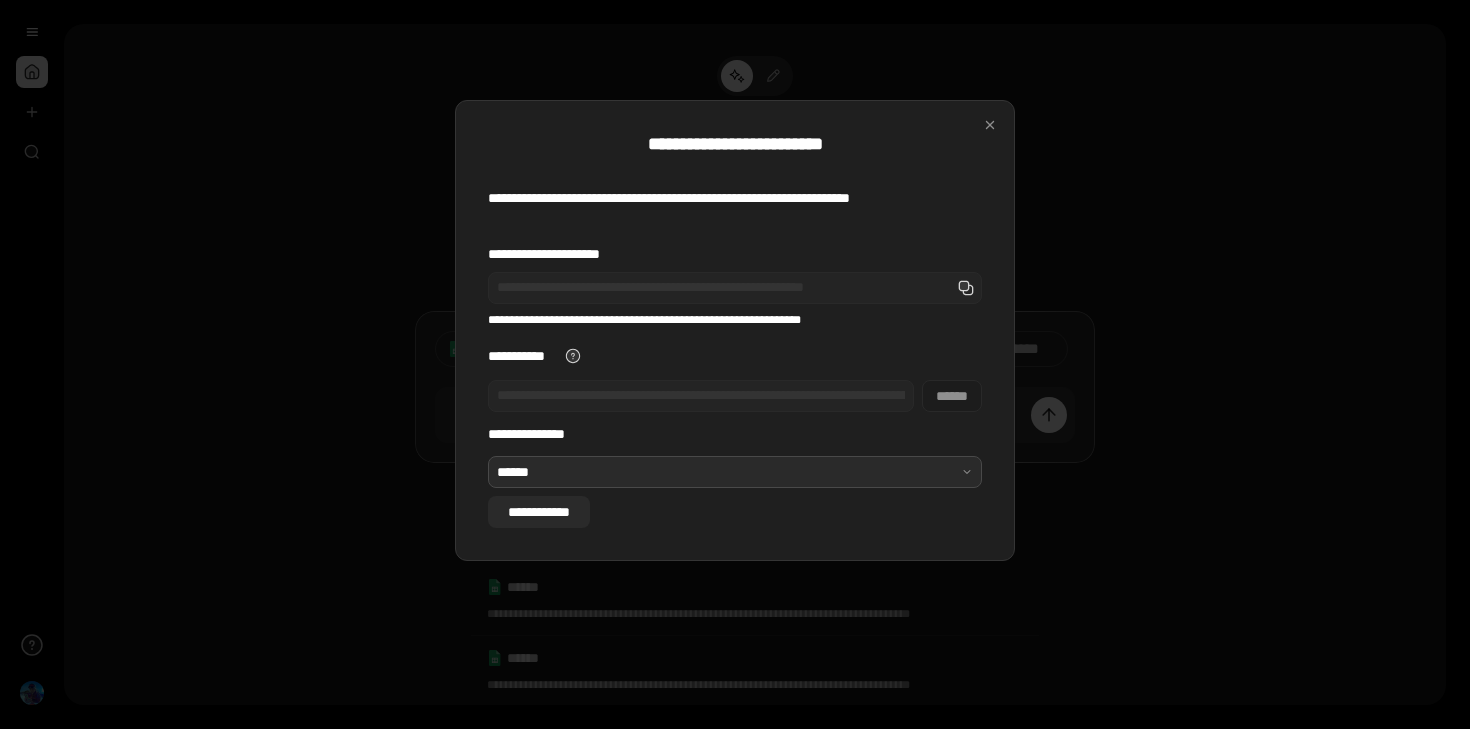 click on "**********" at bounding box center (539, 512) 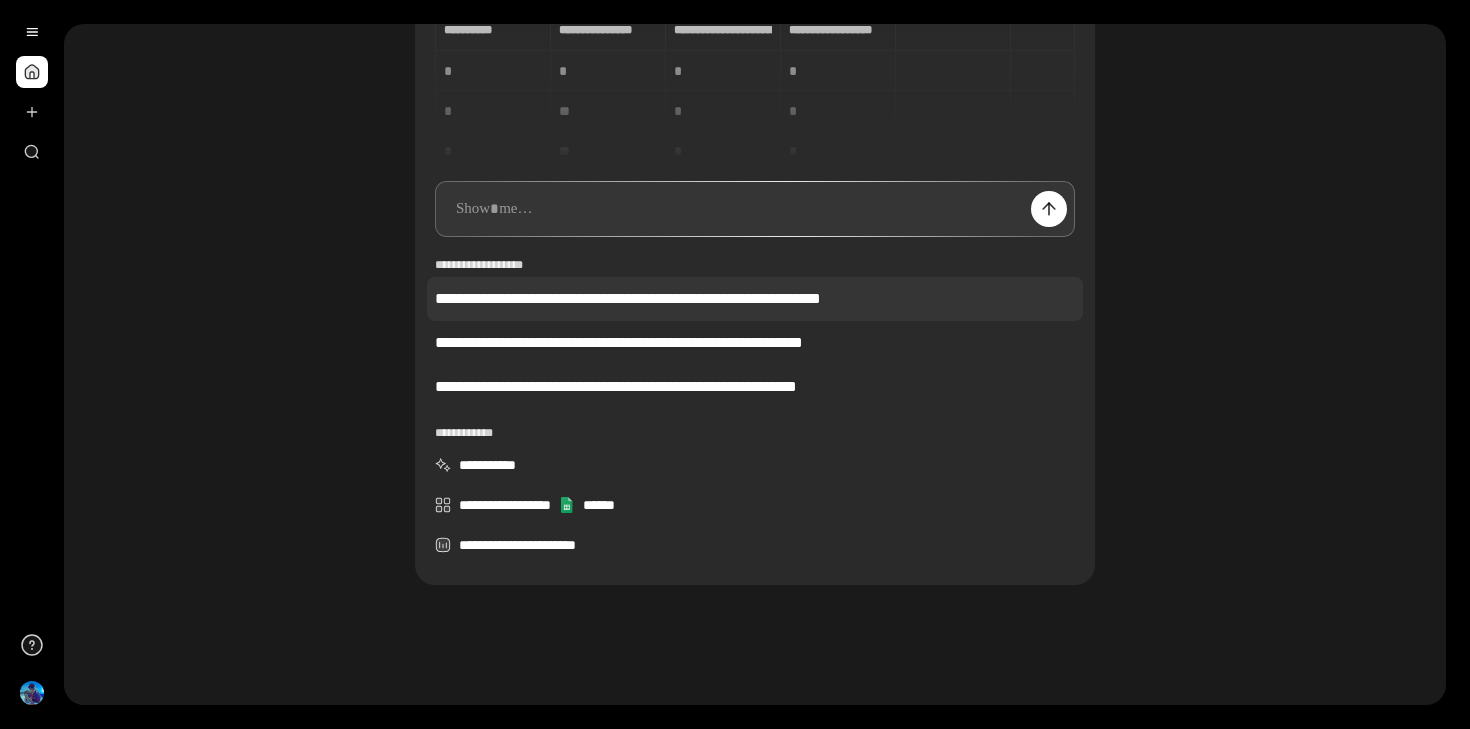 scroll, scrollTop: 131, scrollLeft: 0, axis: vertical 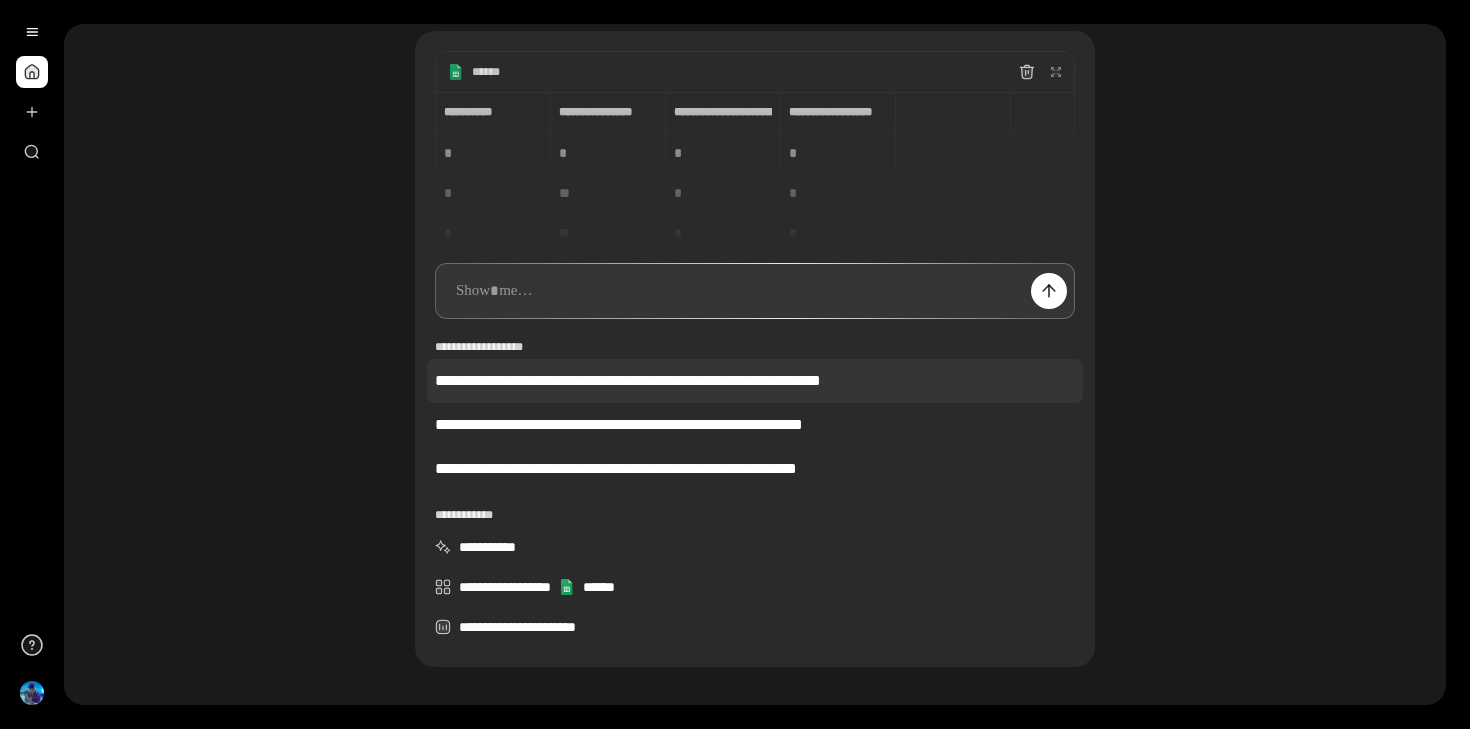 click on "**********" at bounding box center (755, 381) 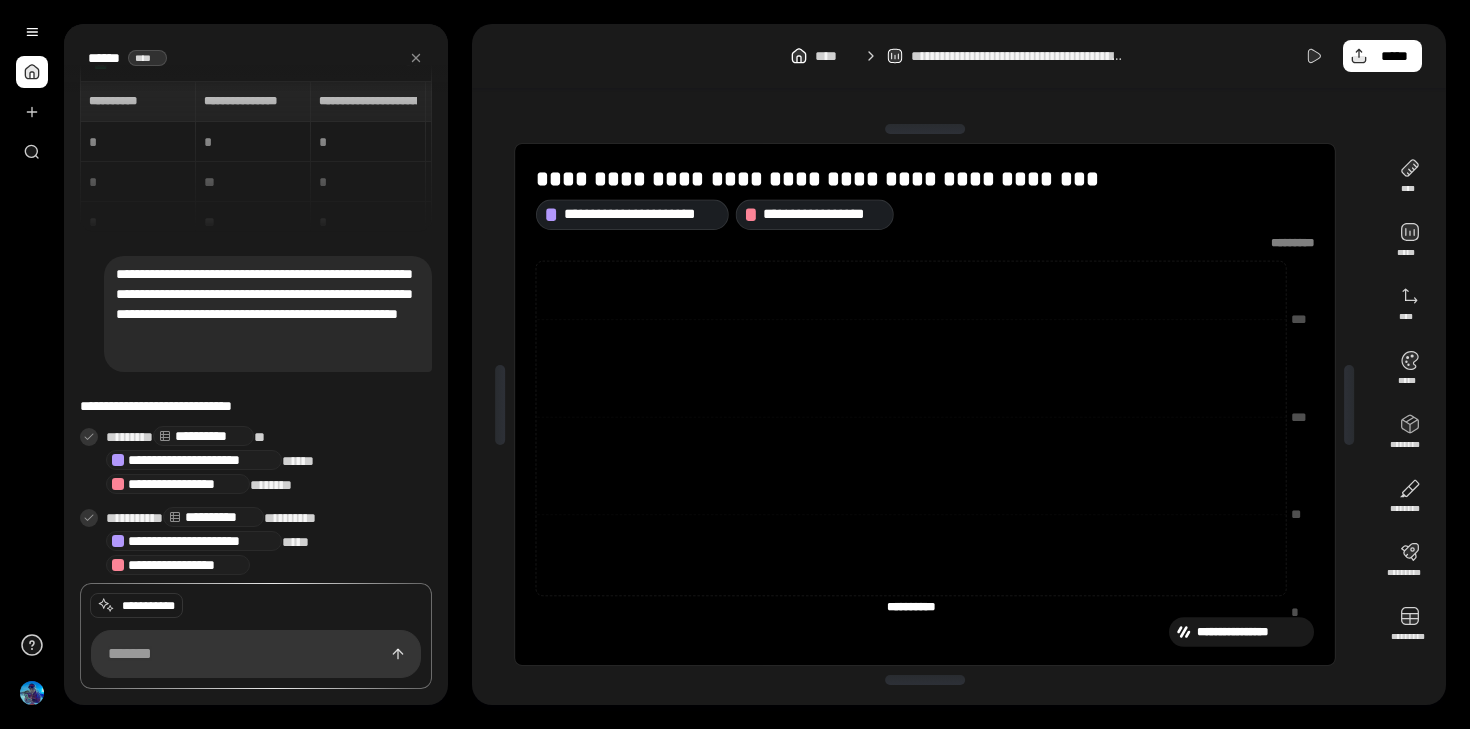 scroll, scrollTop: 67, scrollLeft: 0, axis: vertical 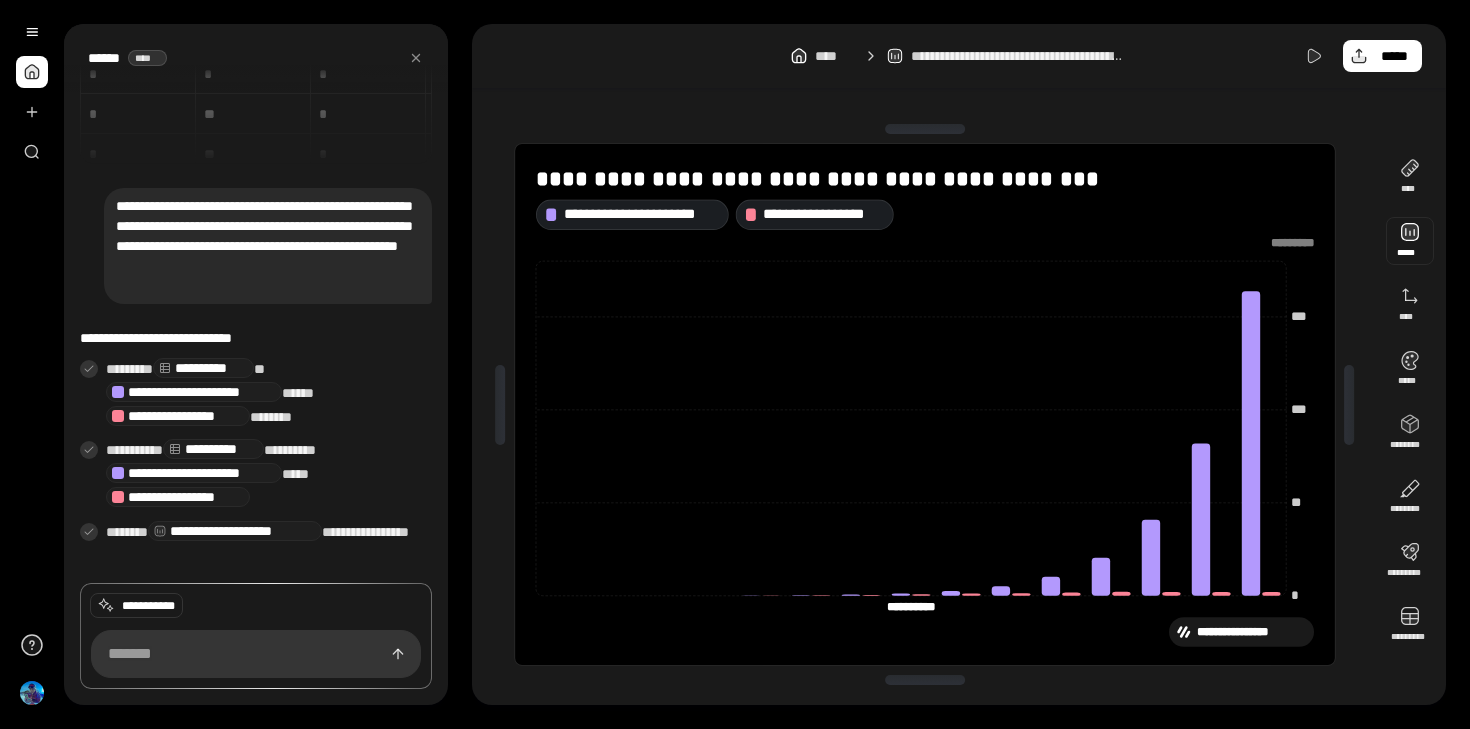 click at bounding box center [1410, 241] 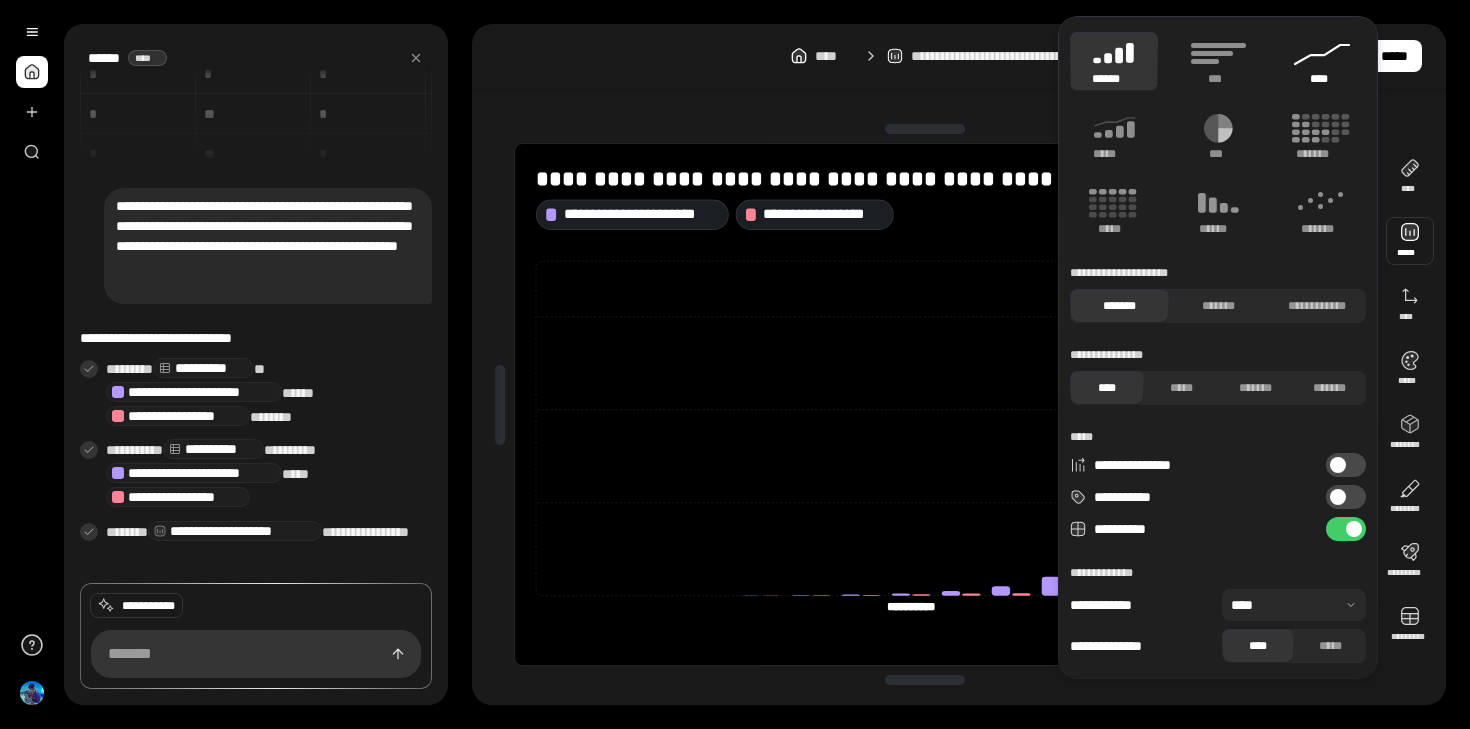 click 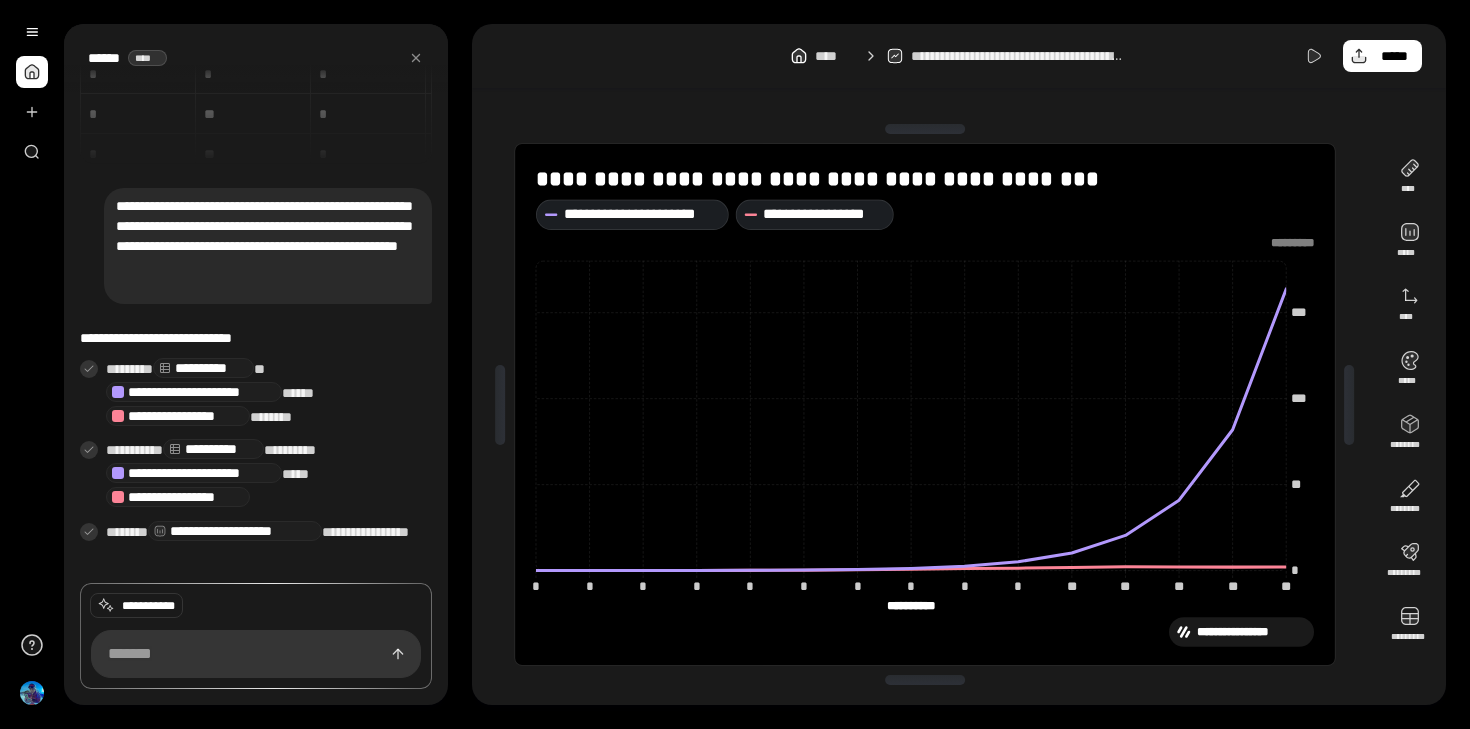 click on "**********" at bounding box center (959, 56) 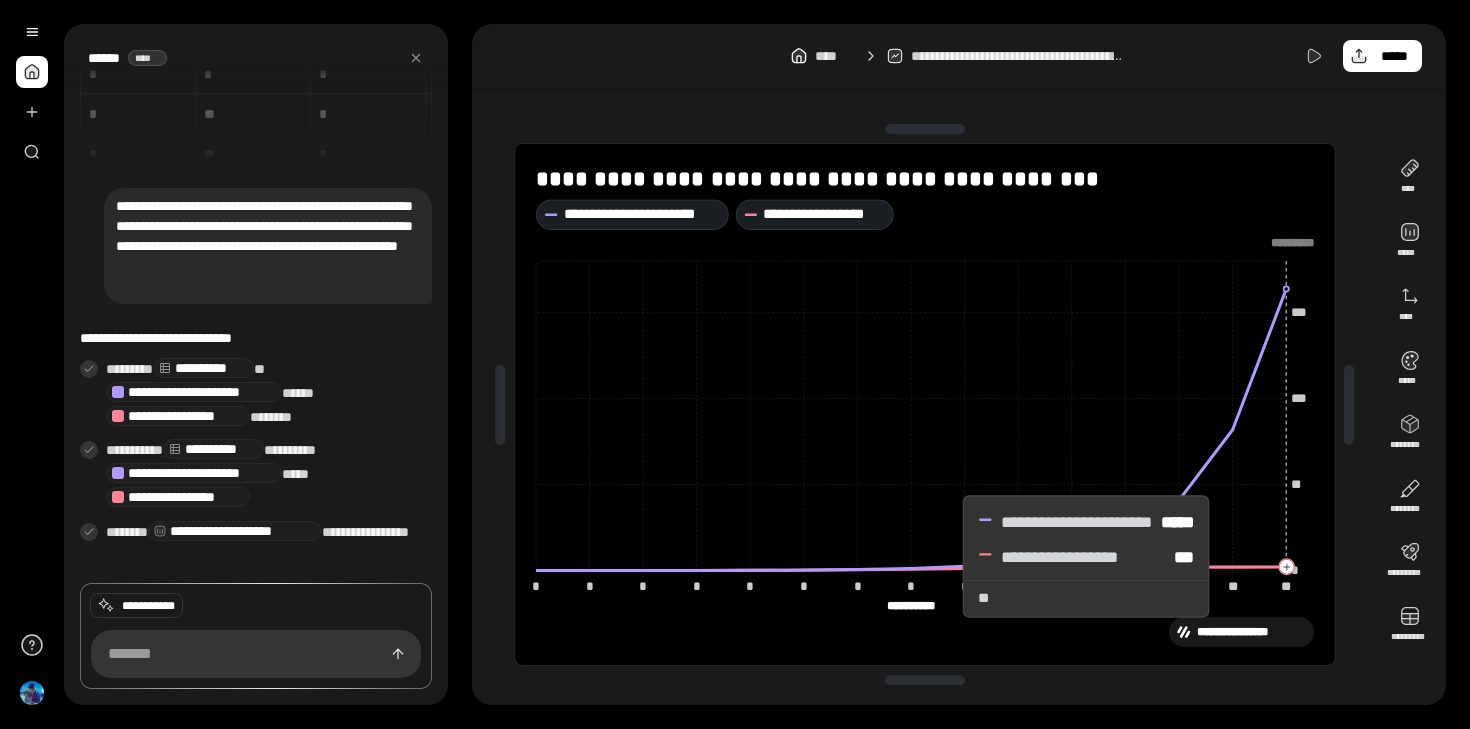 click 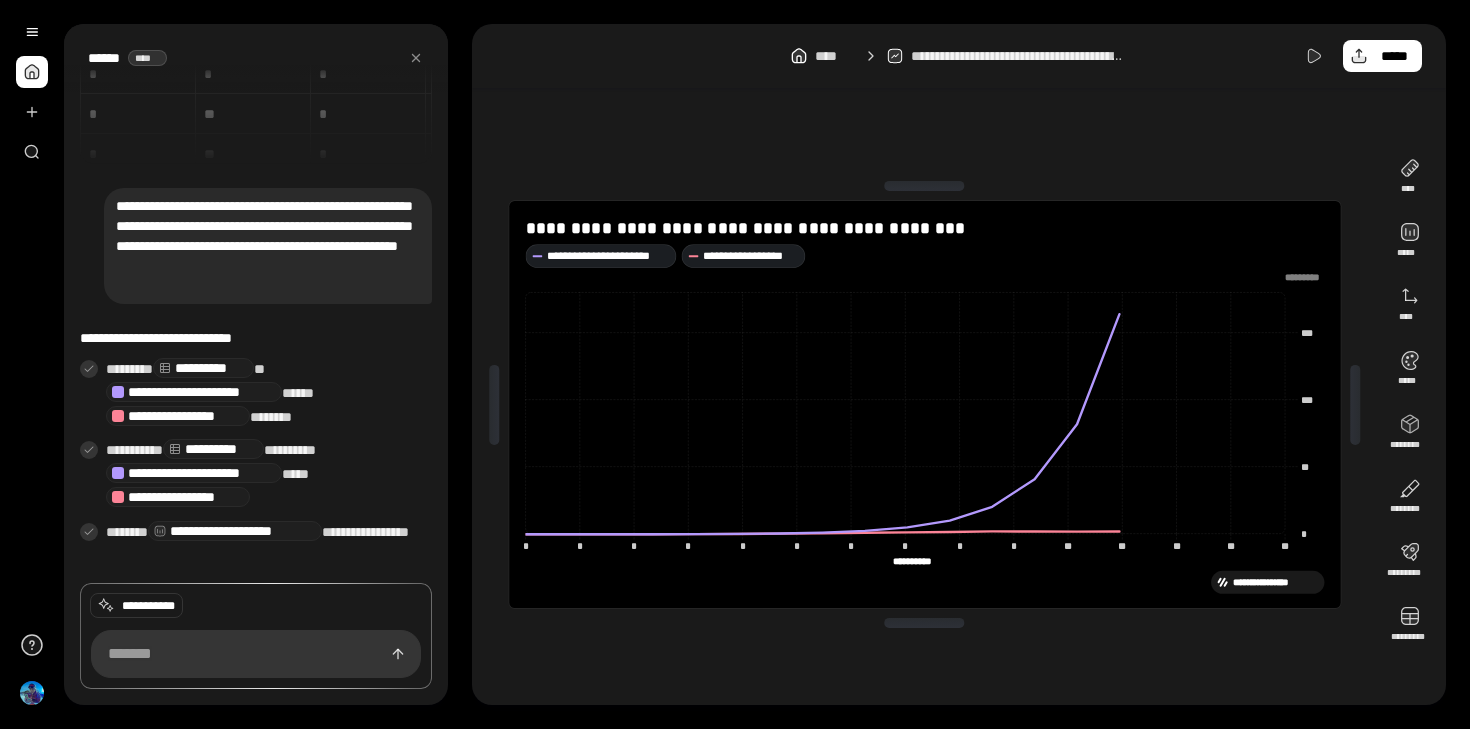 click on "**********" at bounding box center [767, 364] 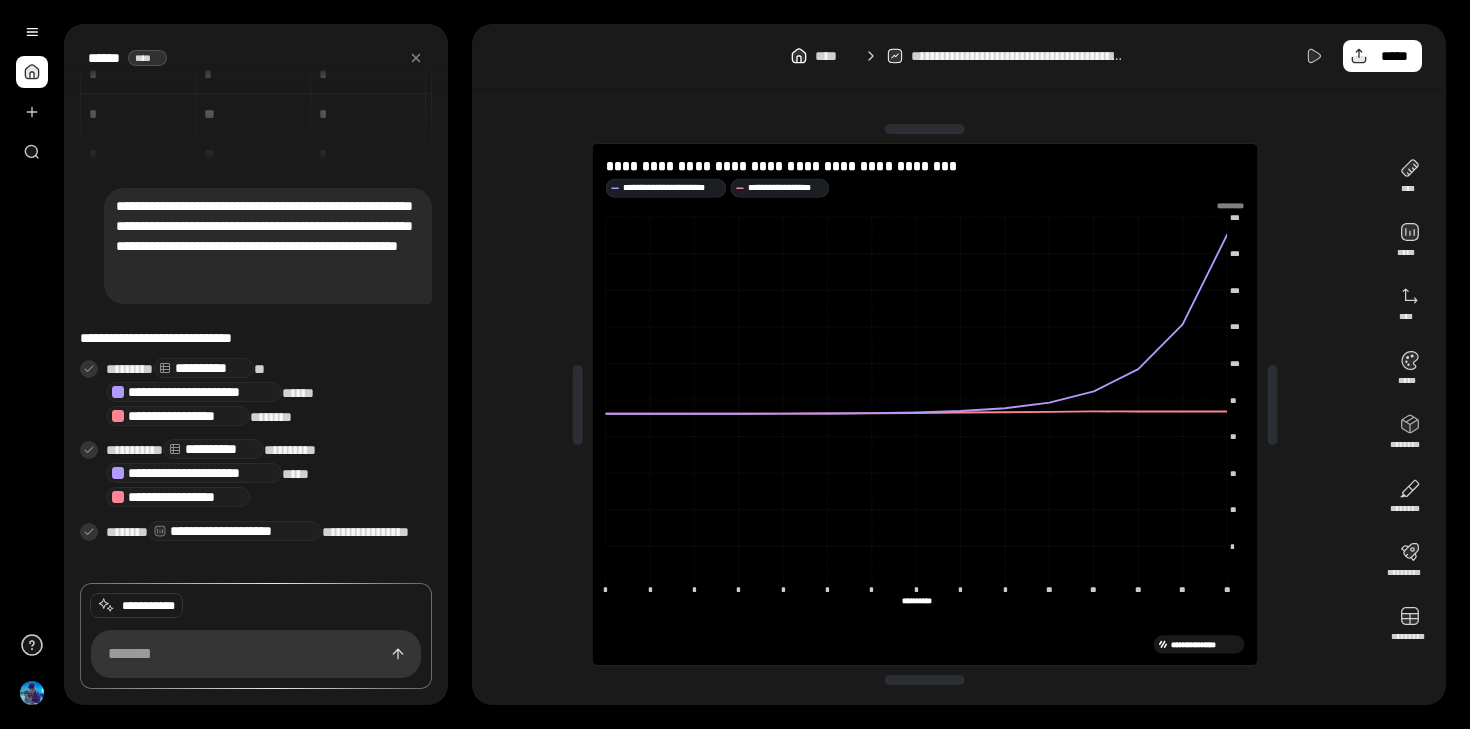 click on "**********" at bounding box center (735, 364) 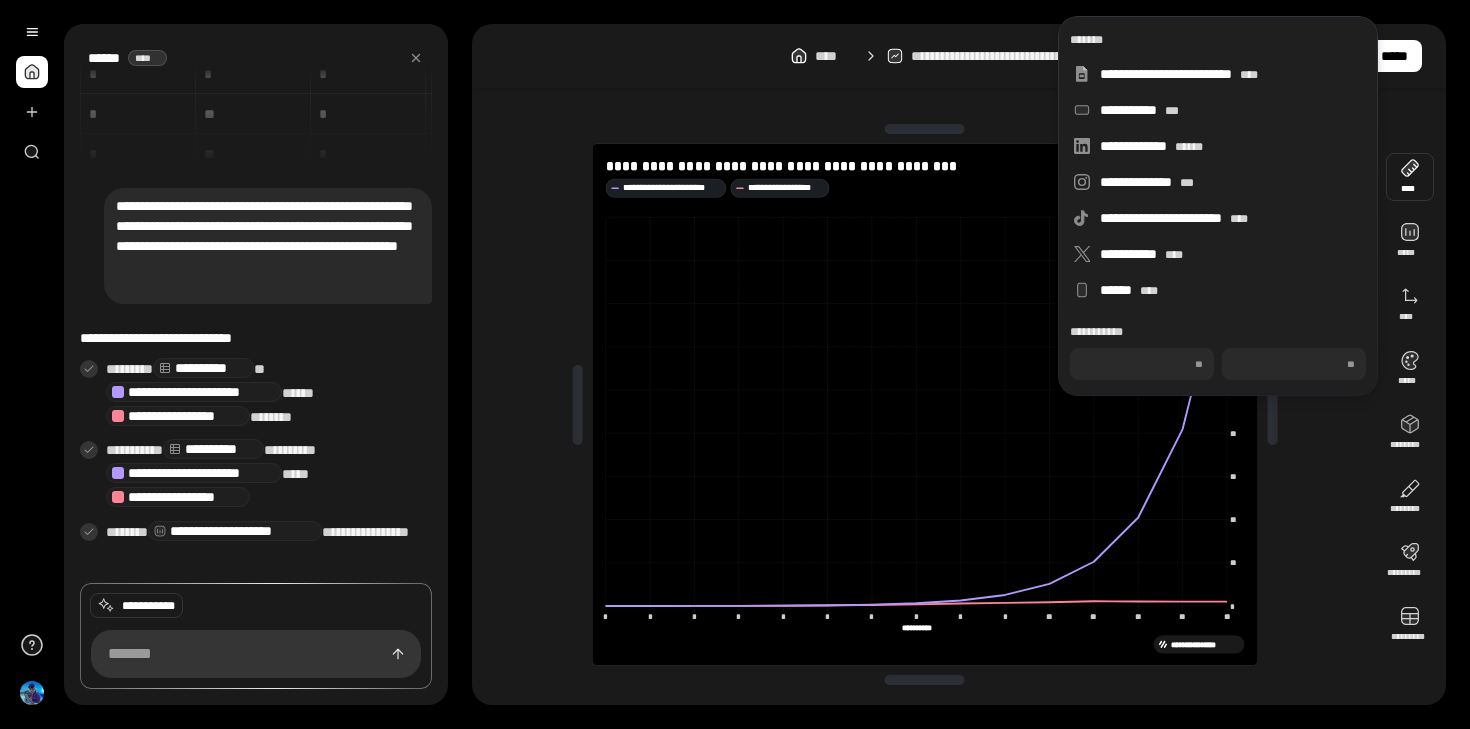 click at bounding box center [1410, 177] 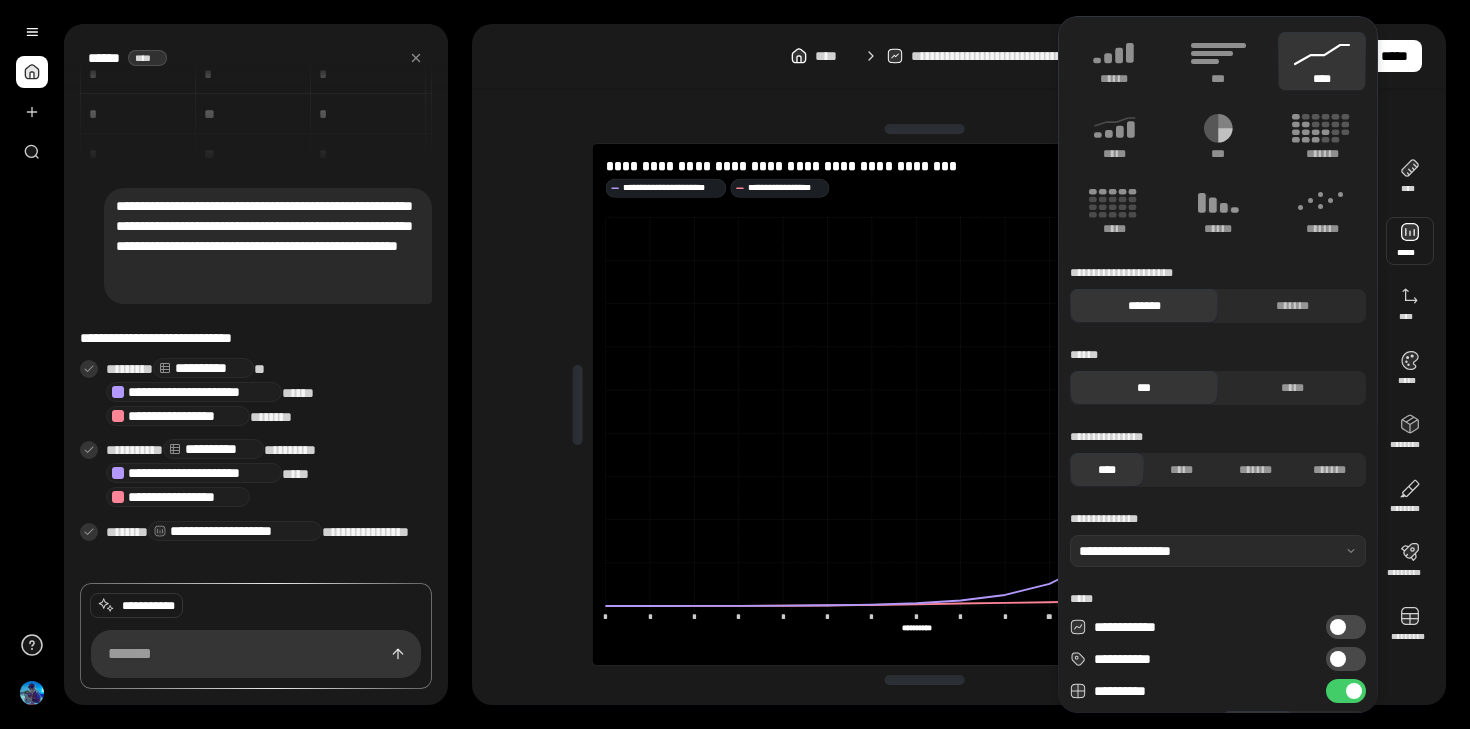 click at bounding box center [1410, 241] 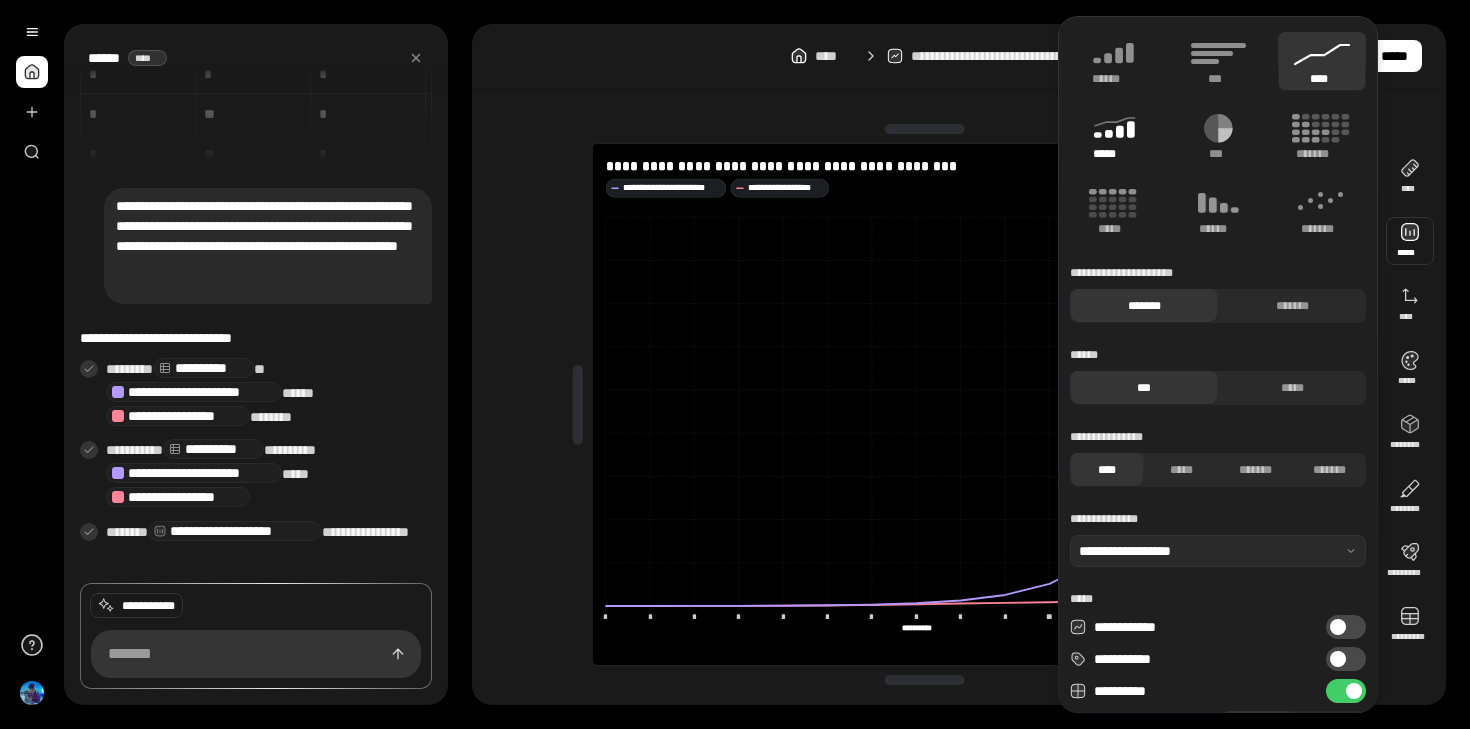 click 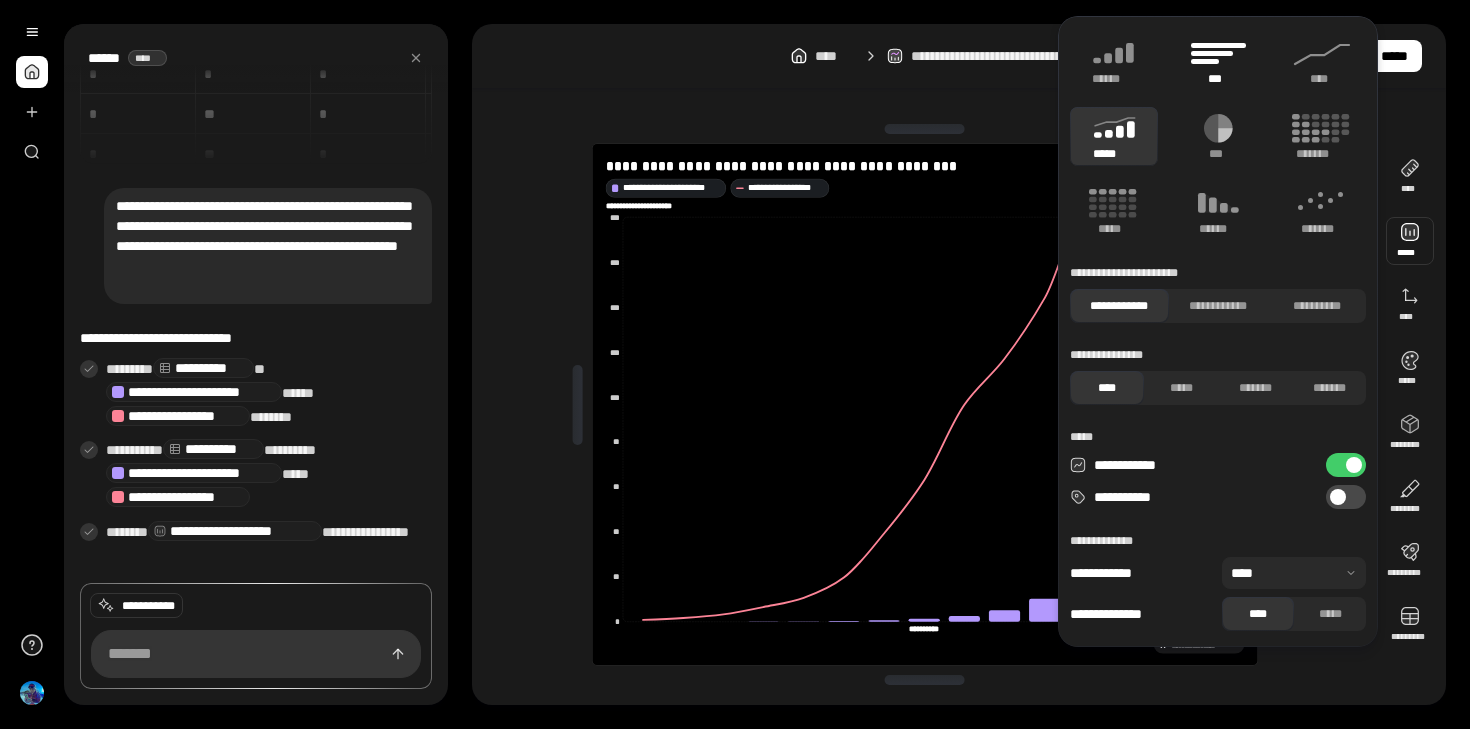 click 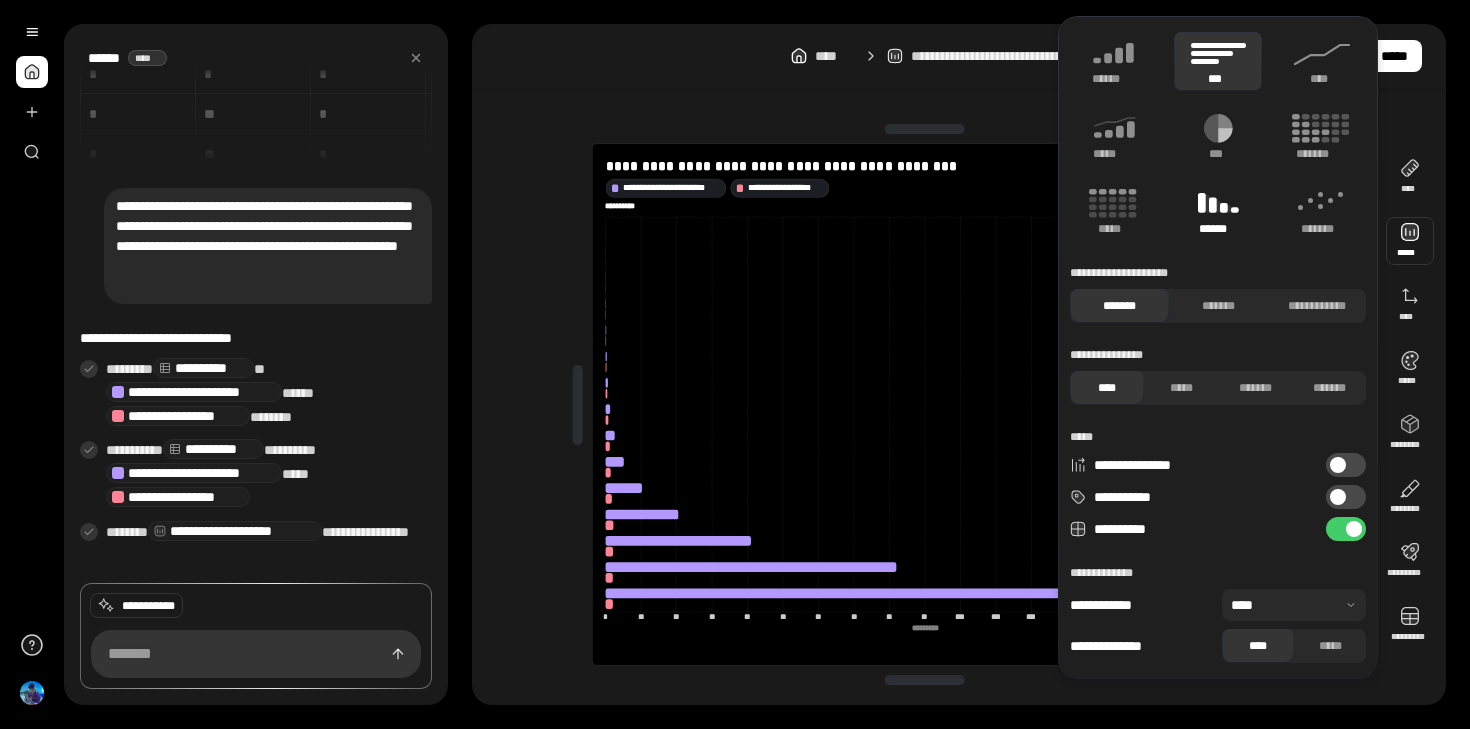 click 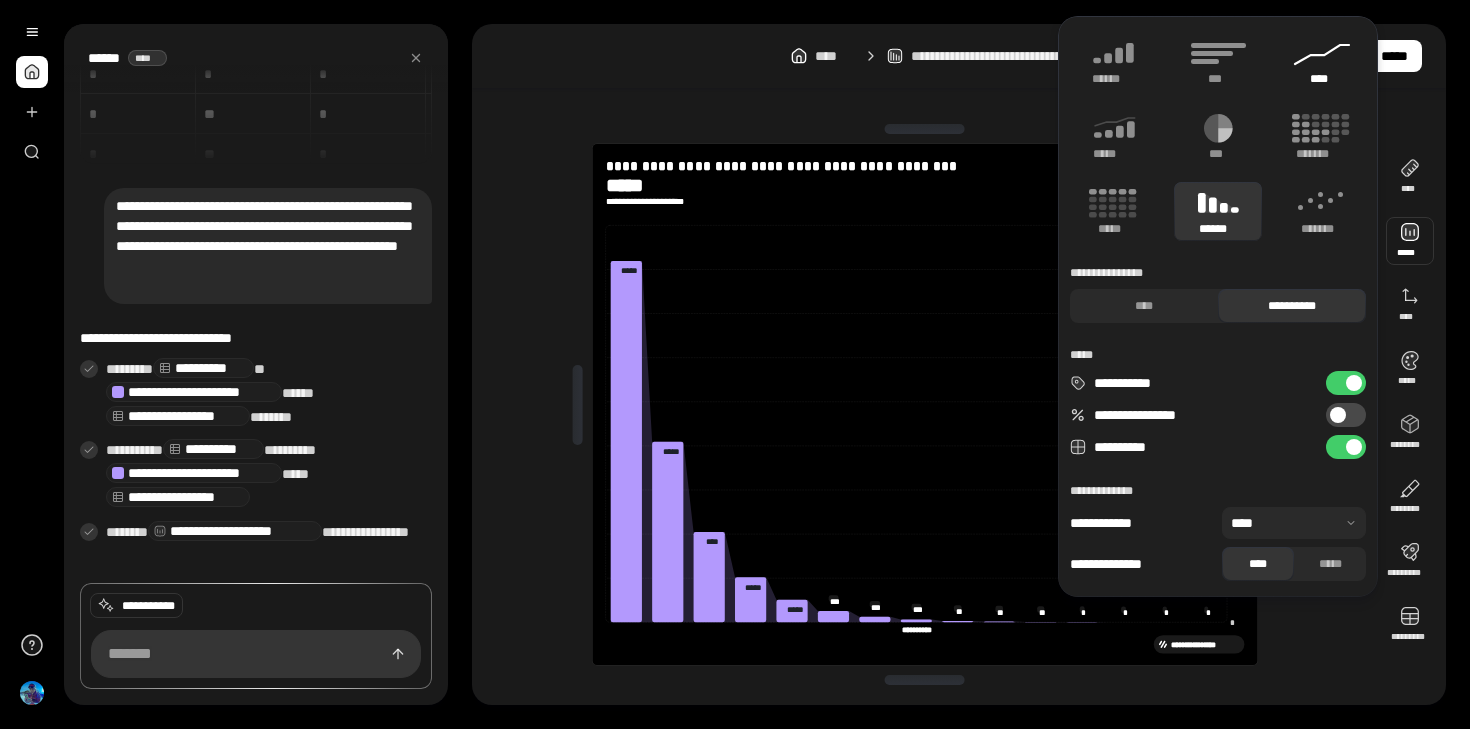 click 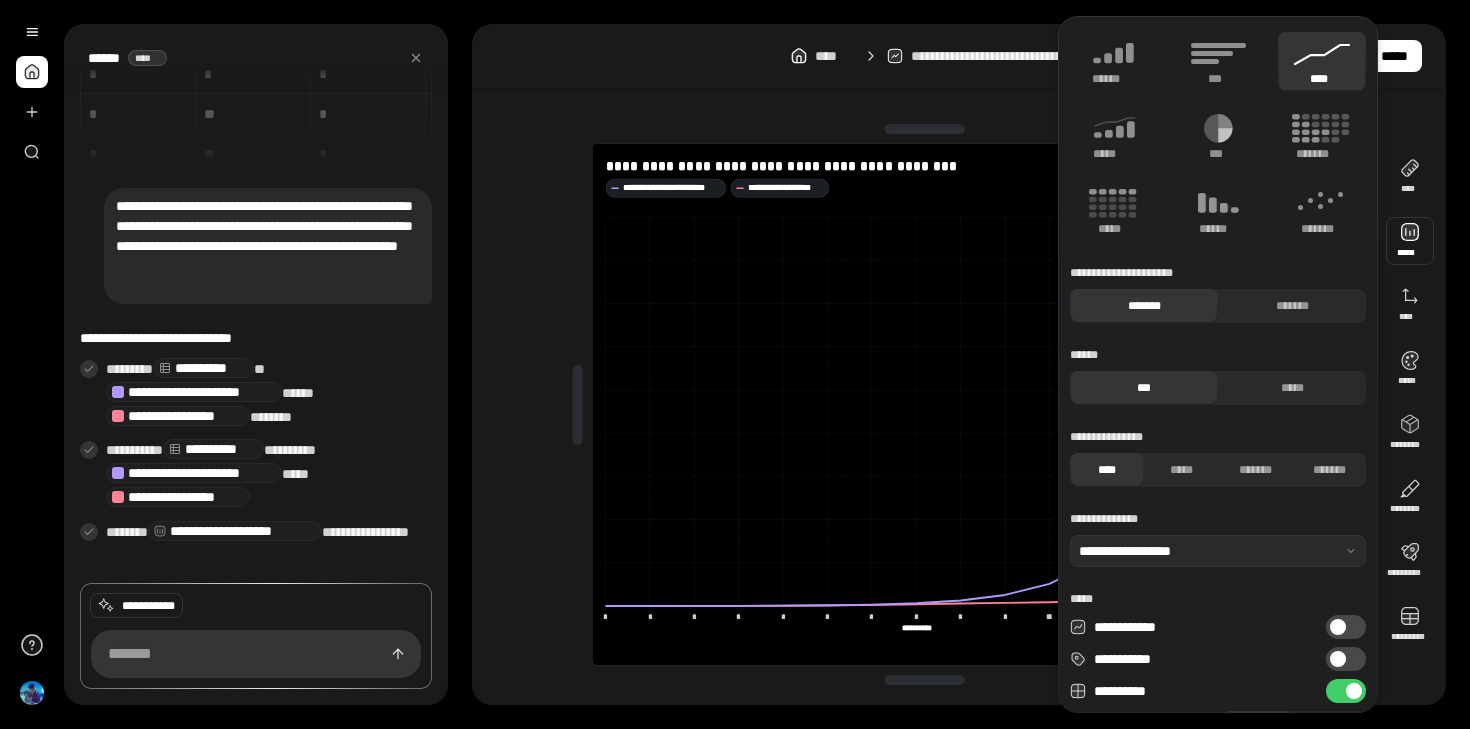 click on "**********" at bounding box center (1346, 659) 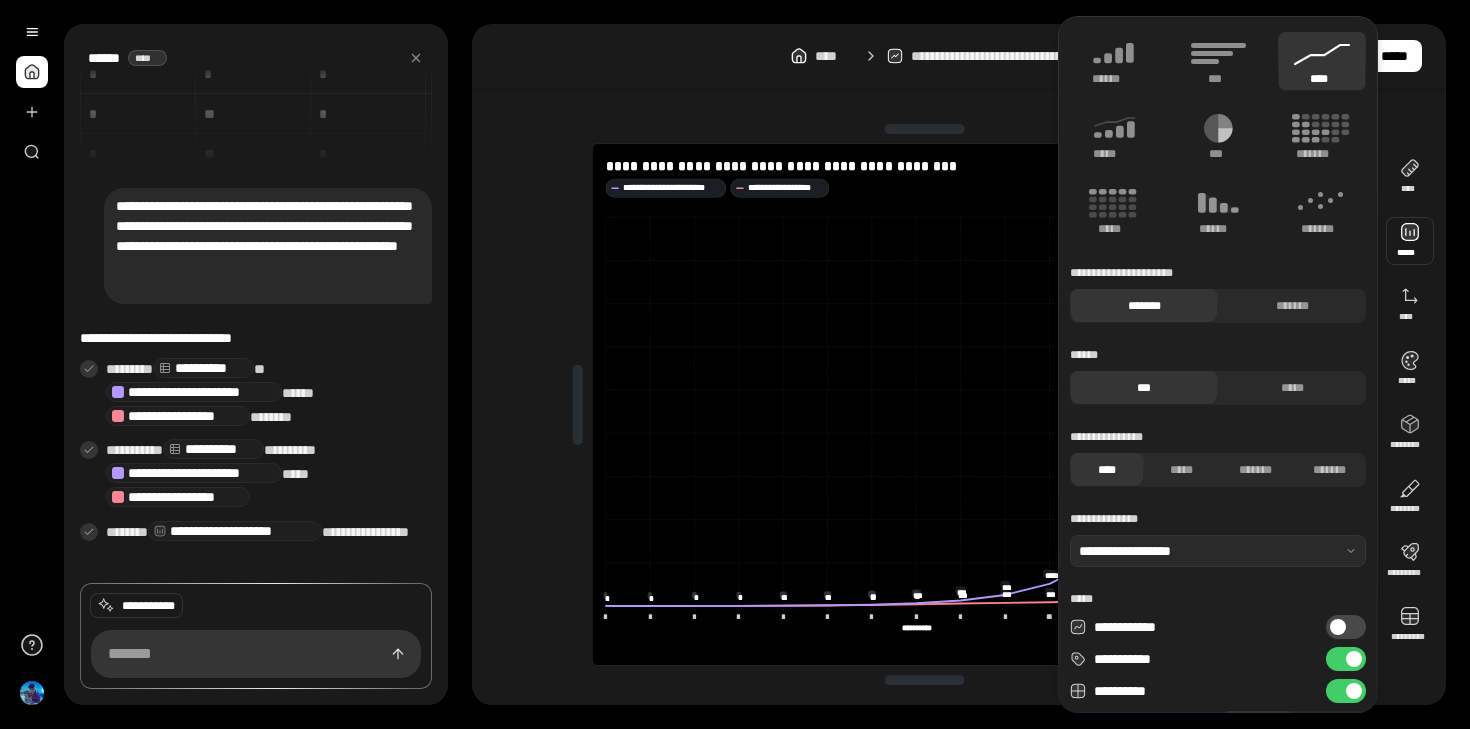 click on "**********" at bounding box center [1346, 659] 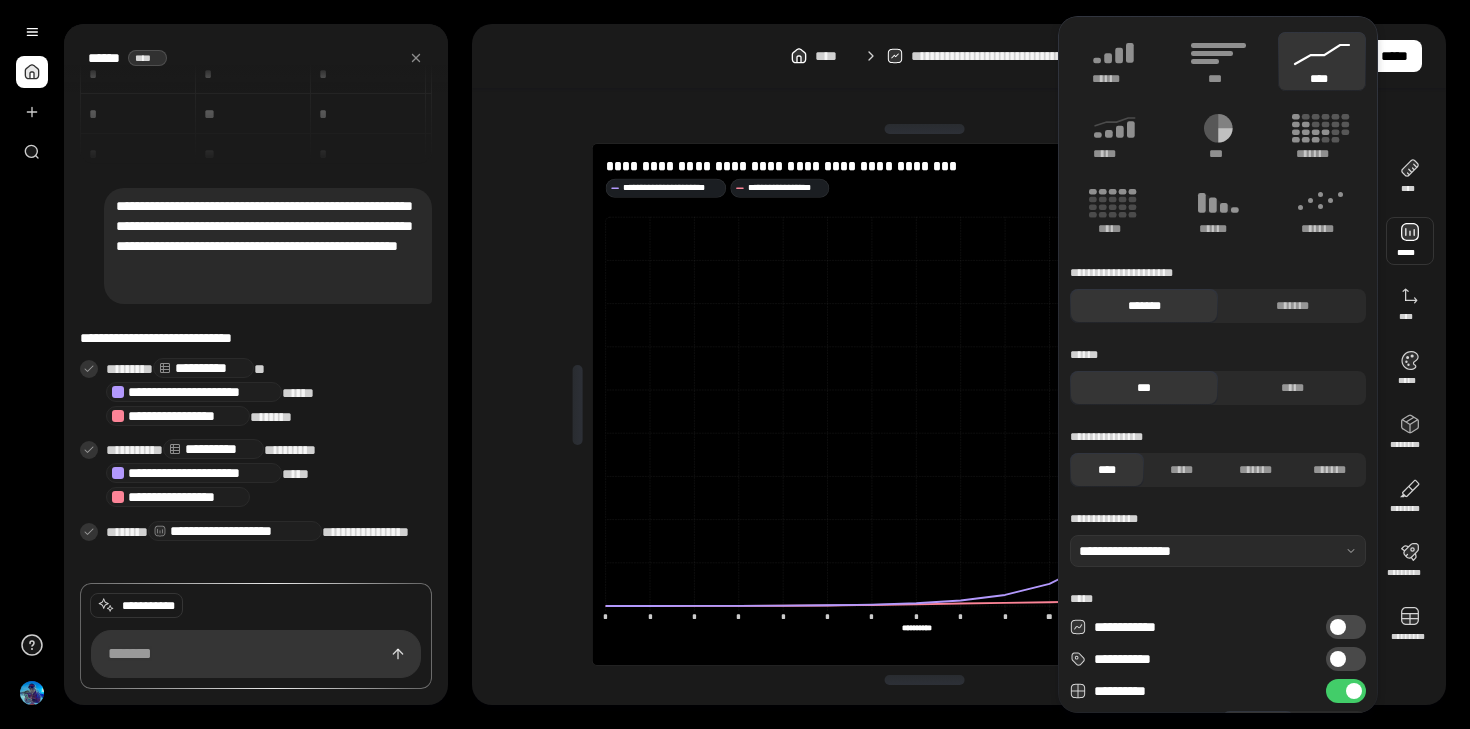 click at bounding box center (1338, 627) 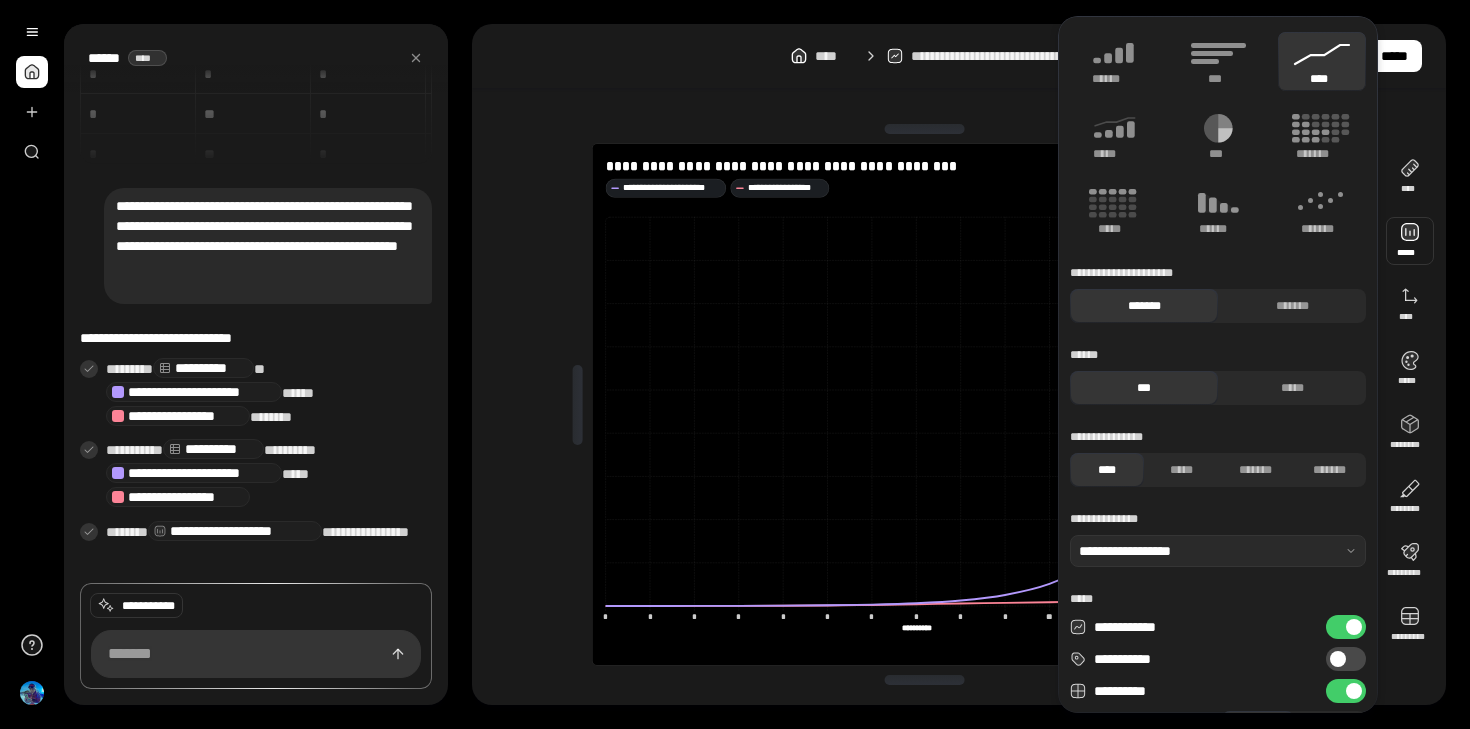 click on "**********" at bounding box center [1346, 627] 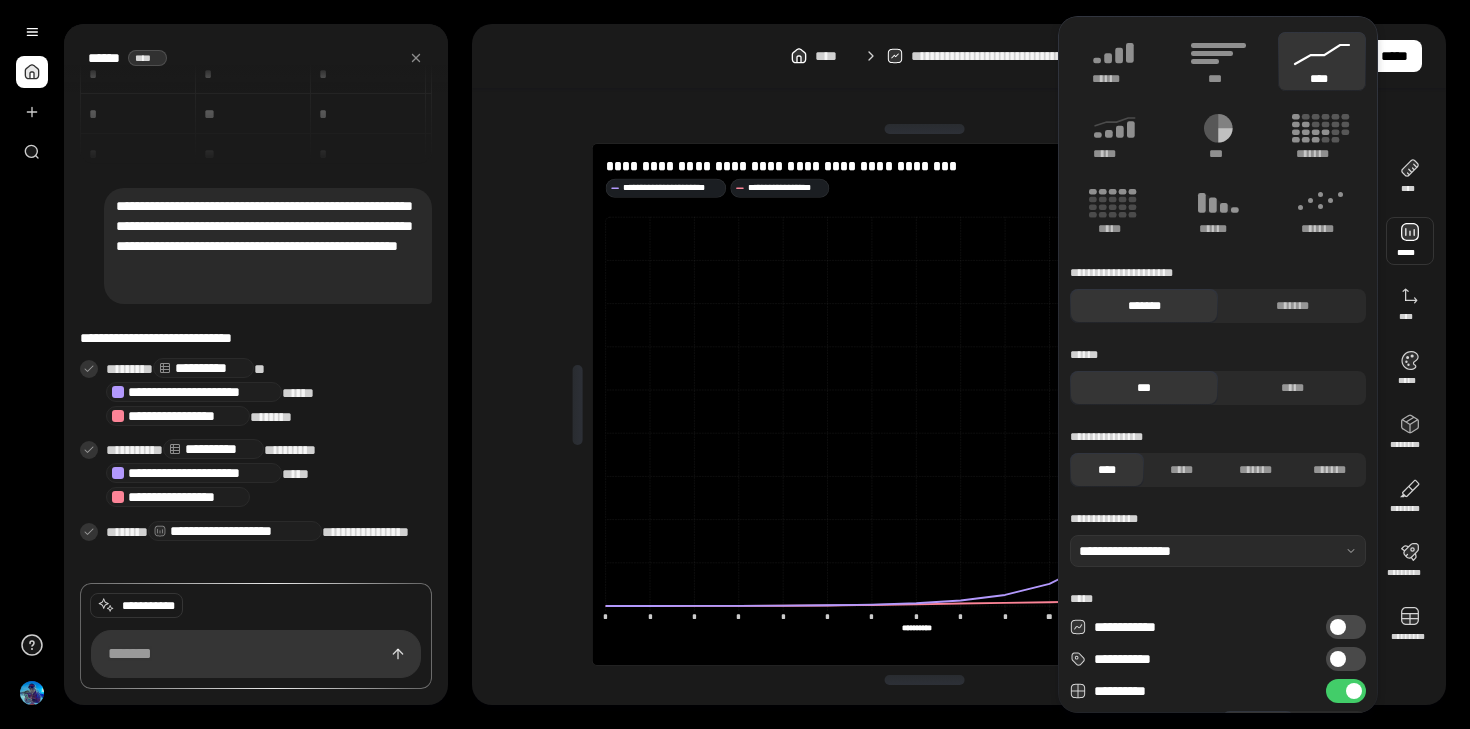 click at bounding box center (1338, 627) 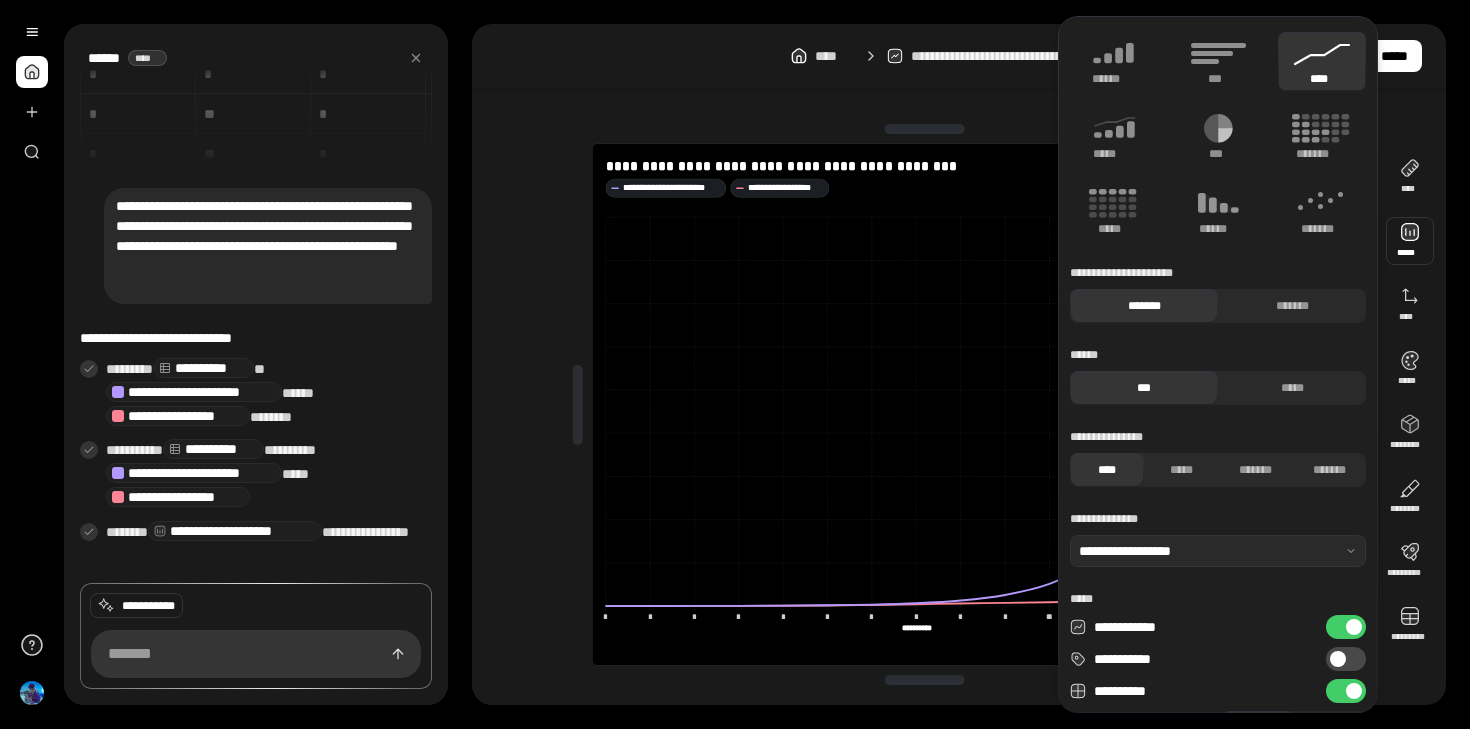 click on "**********" at bounding box center [1346, 627] 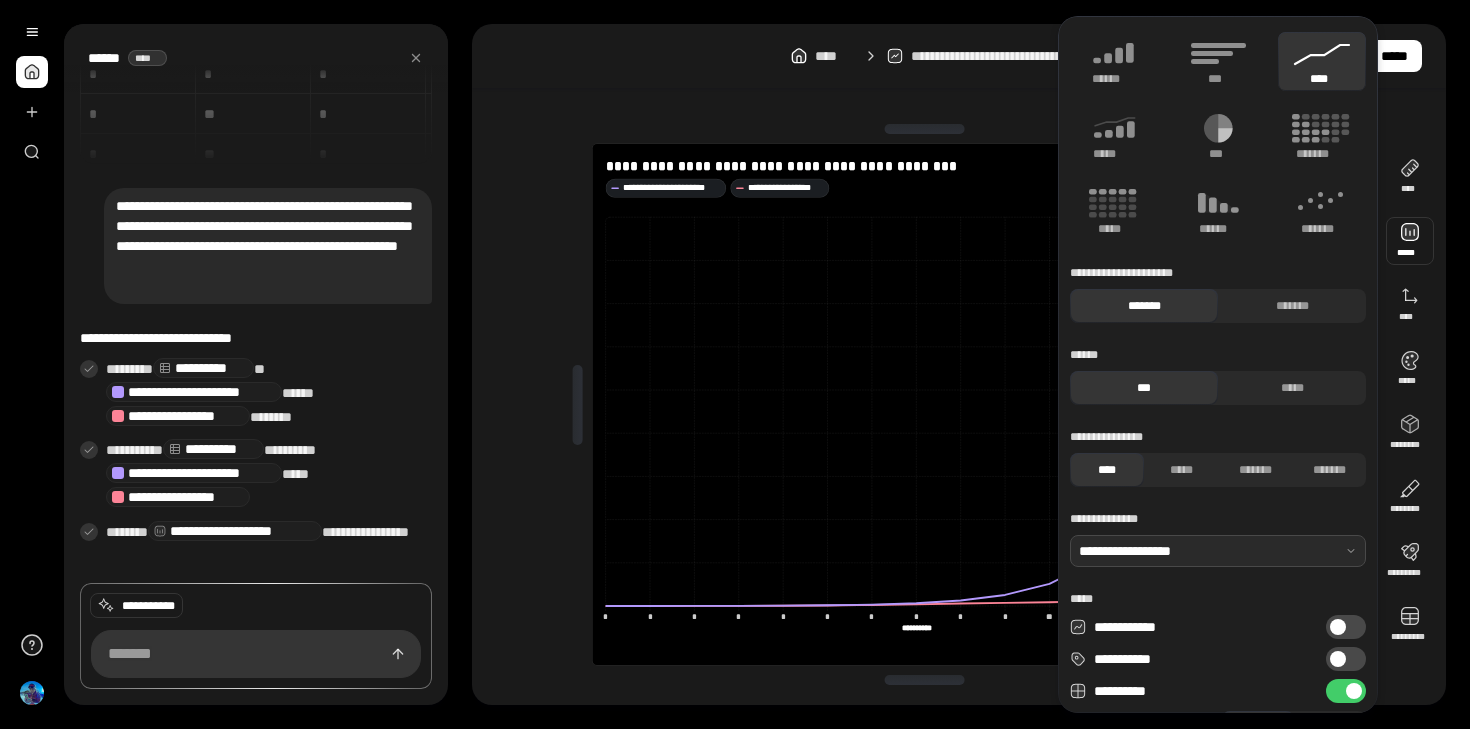 click at bounding box center (1218, 551) 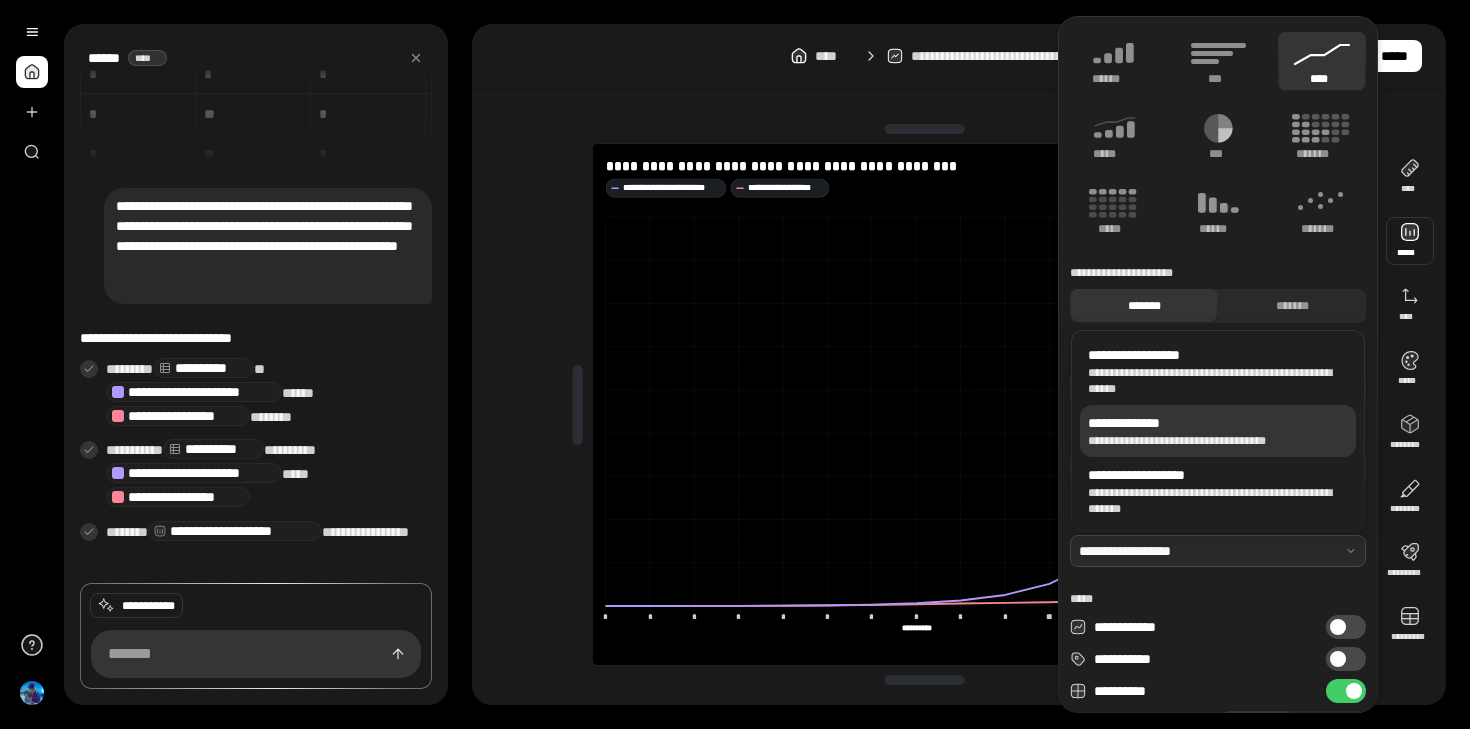 click on "**********" at bounding box center [1218, 441] 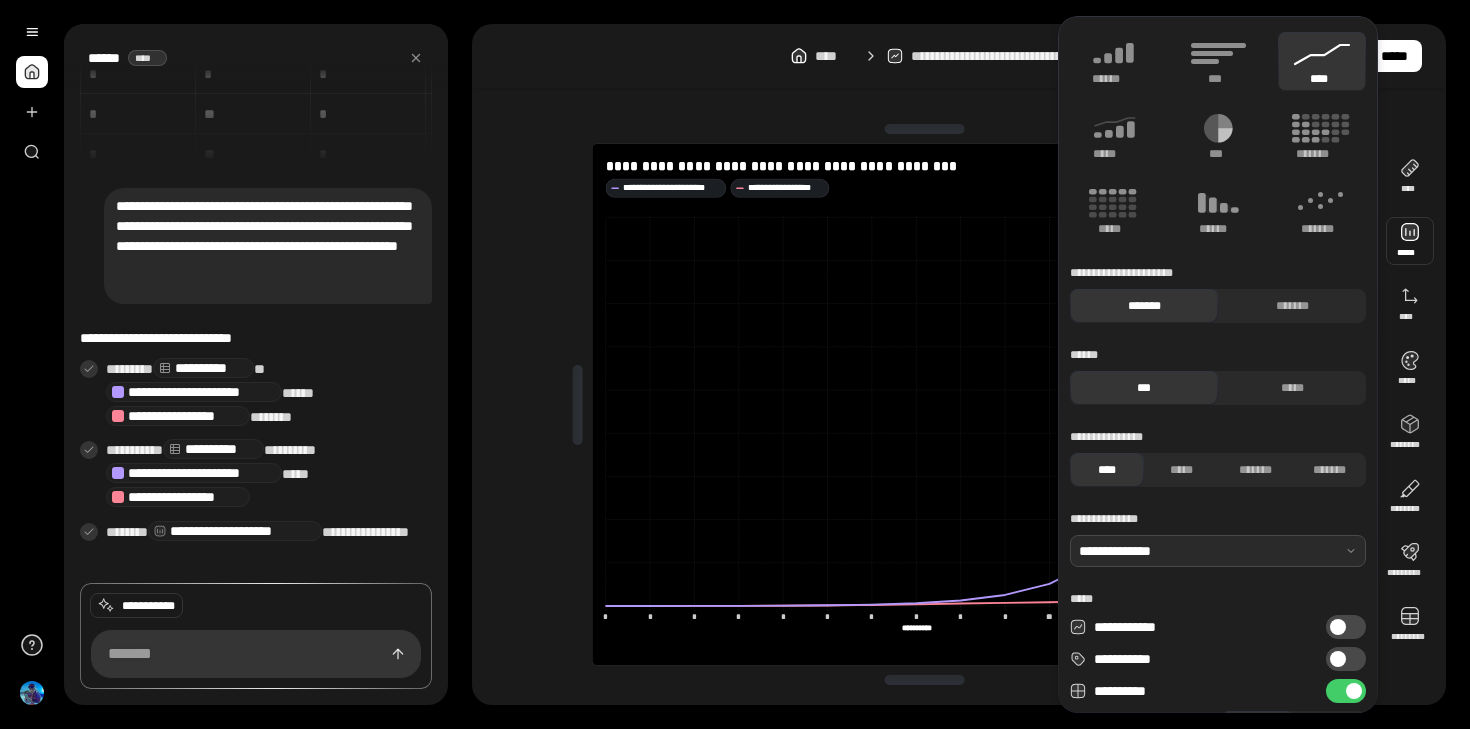 click at bounding box center (1218, 551) 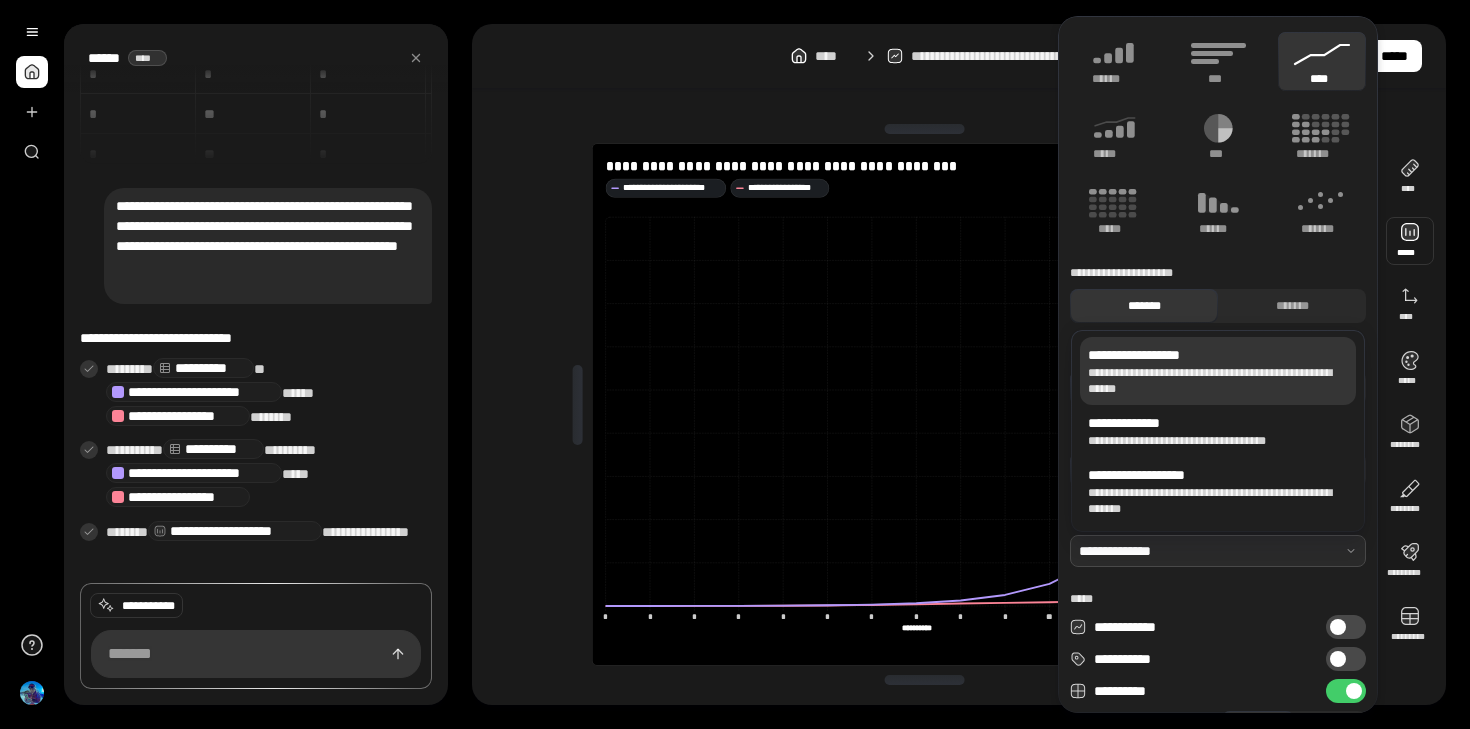 click on "**********" at bounding box center (1218, 381) 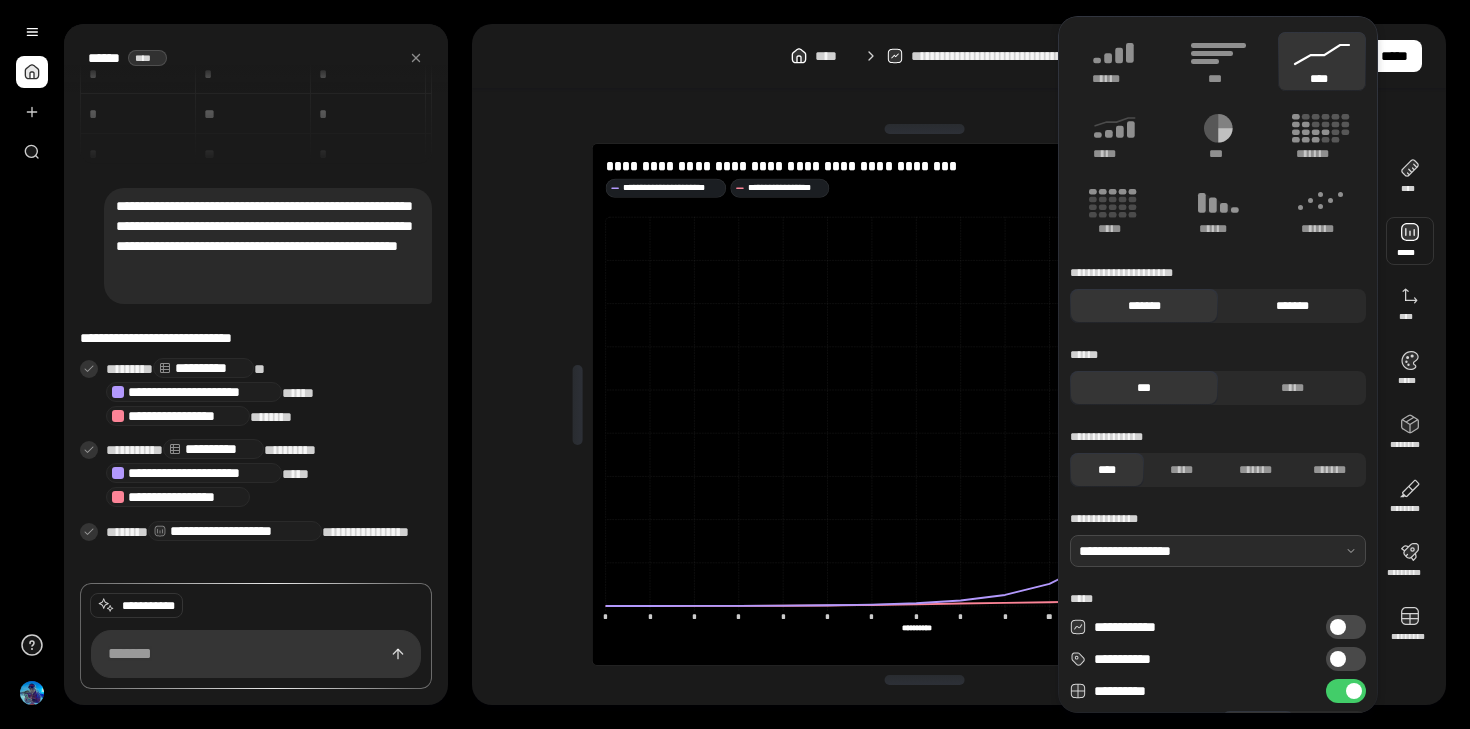 click on "*******" at bounding box center (1292, 306) 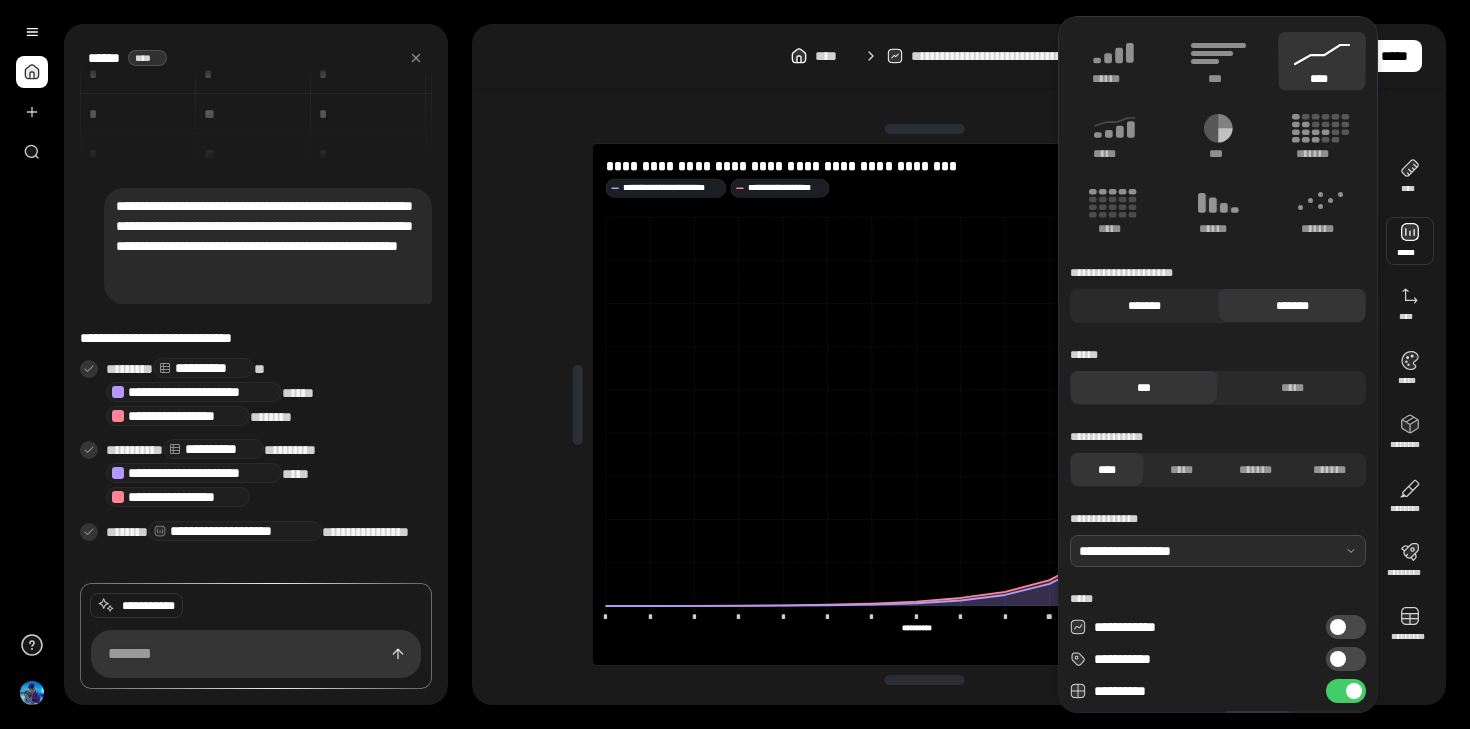 click on "*******" at bounding box center (1144, 306) 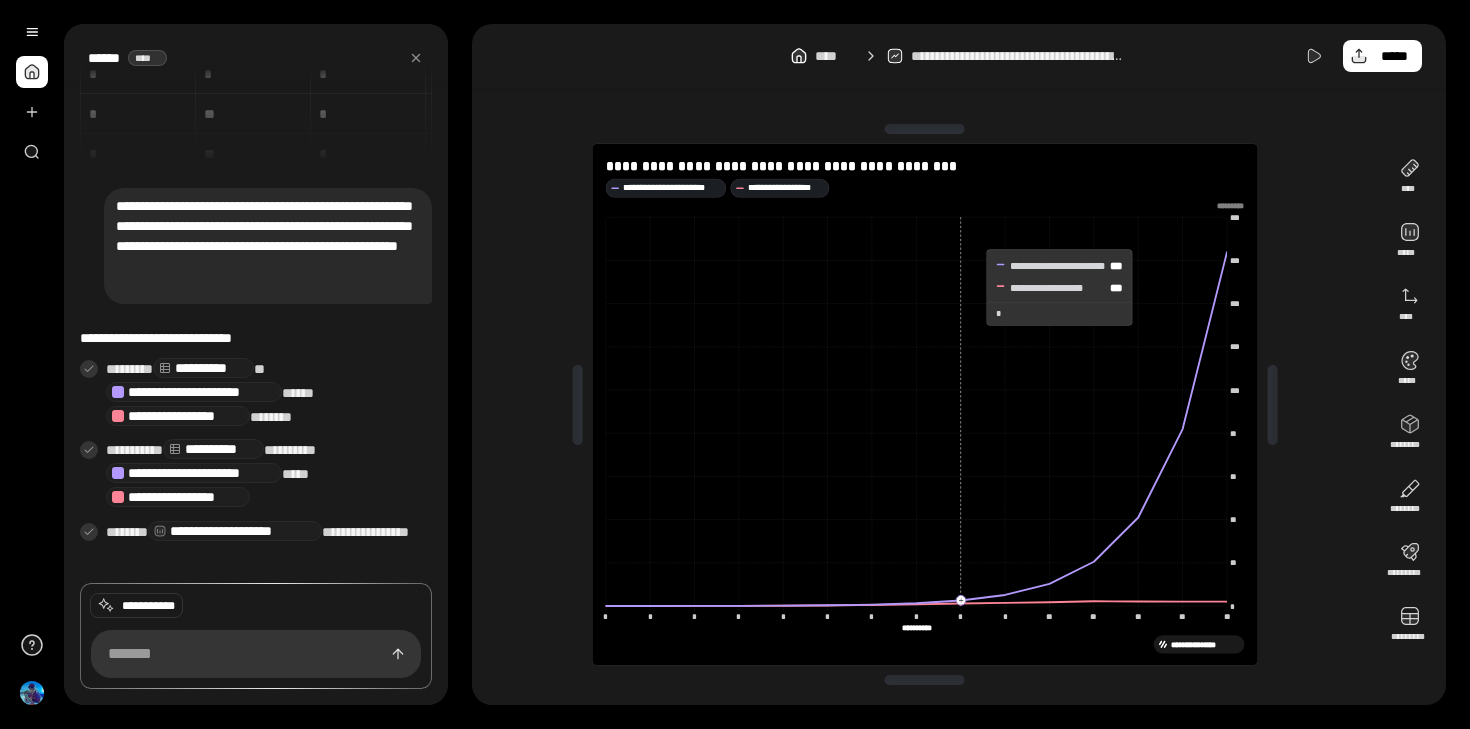 click 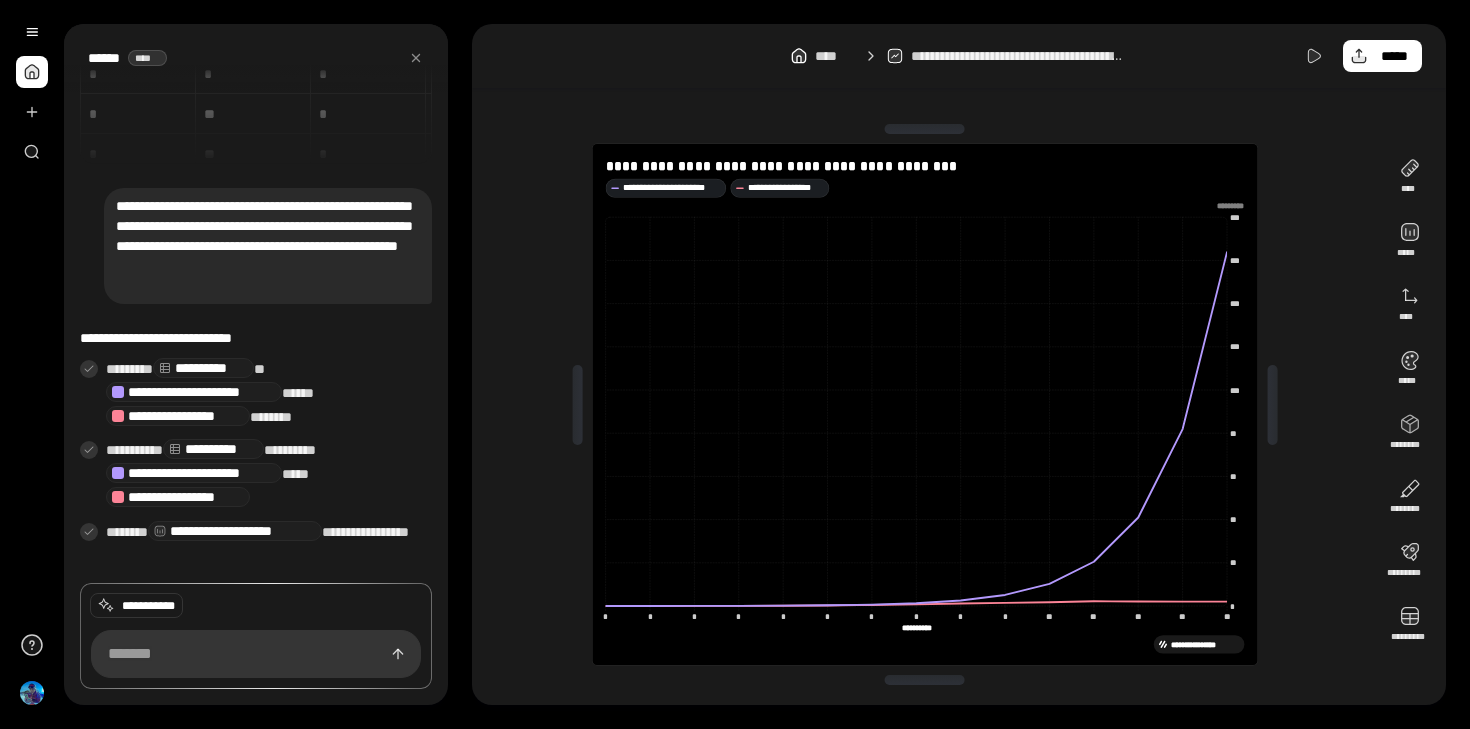 click at bounding box center (1227, 206) 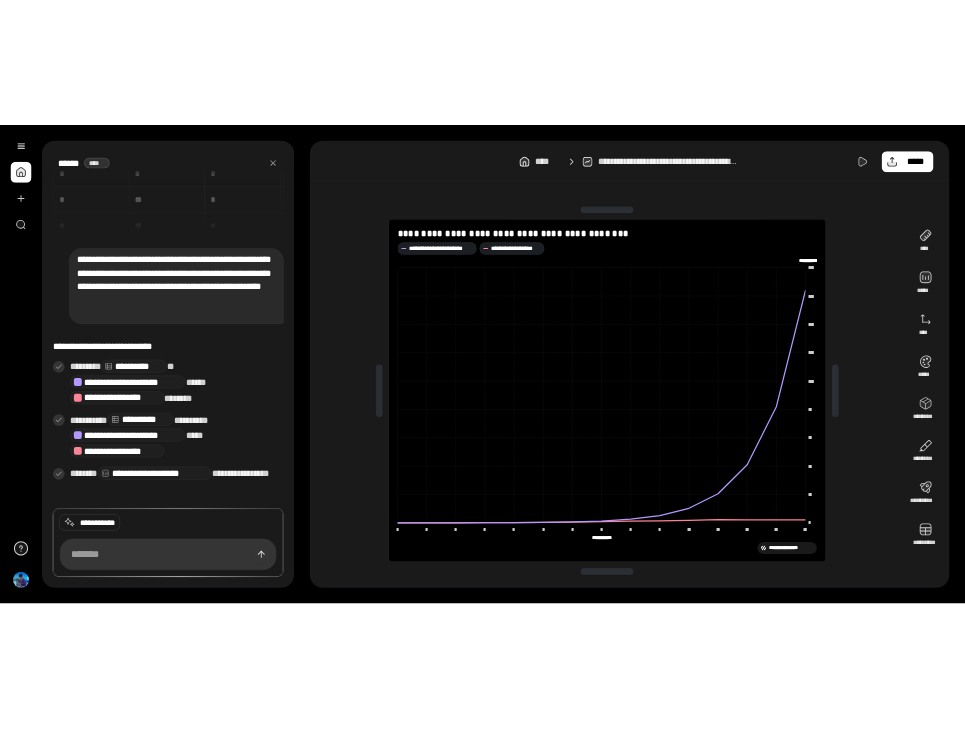 scroll, scrollTop: 0, scrollLeft: 0, axis: both 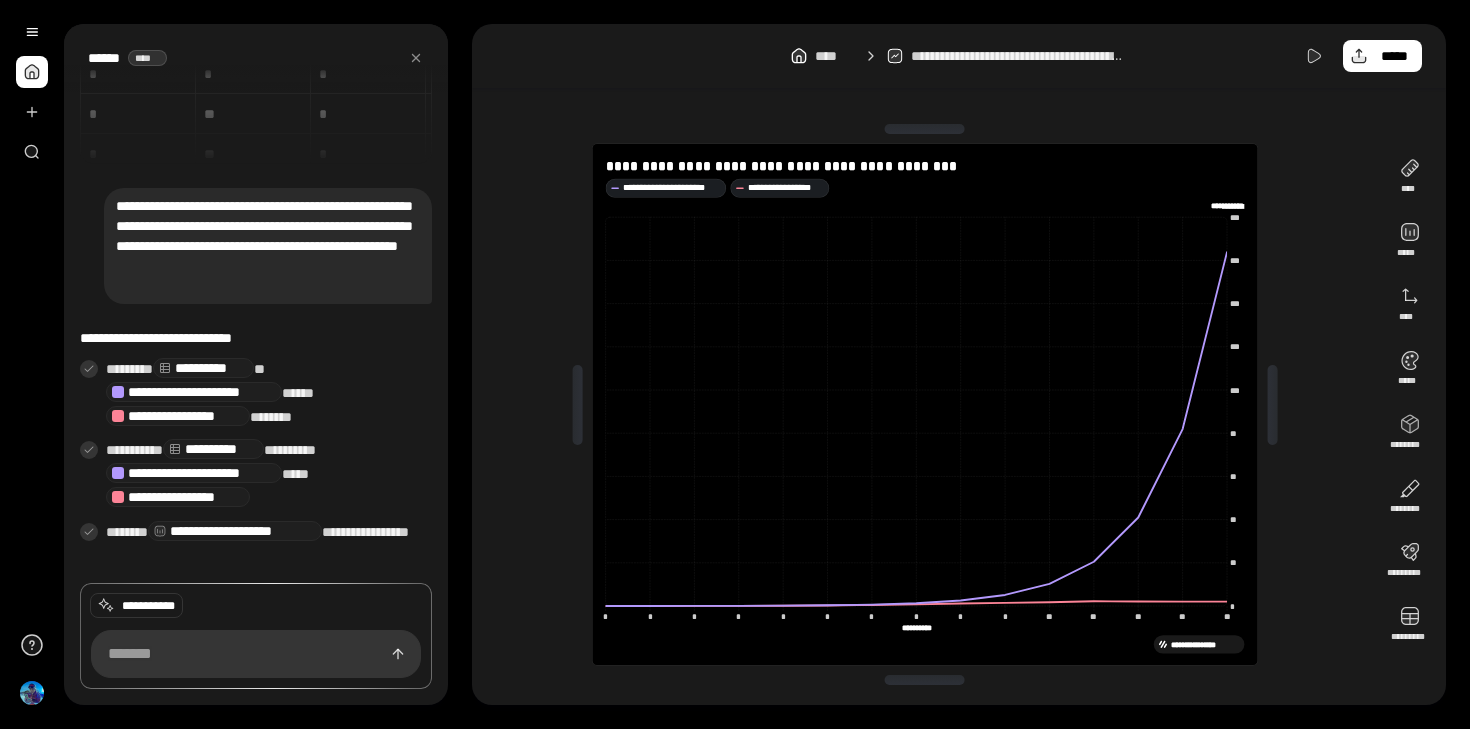 type on "**********" 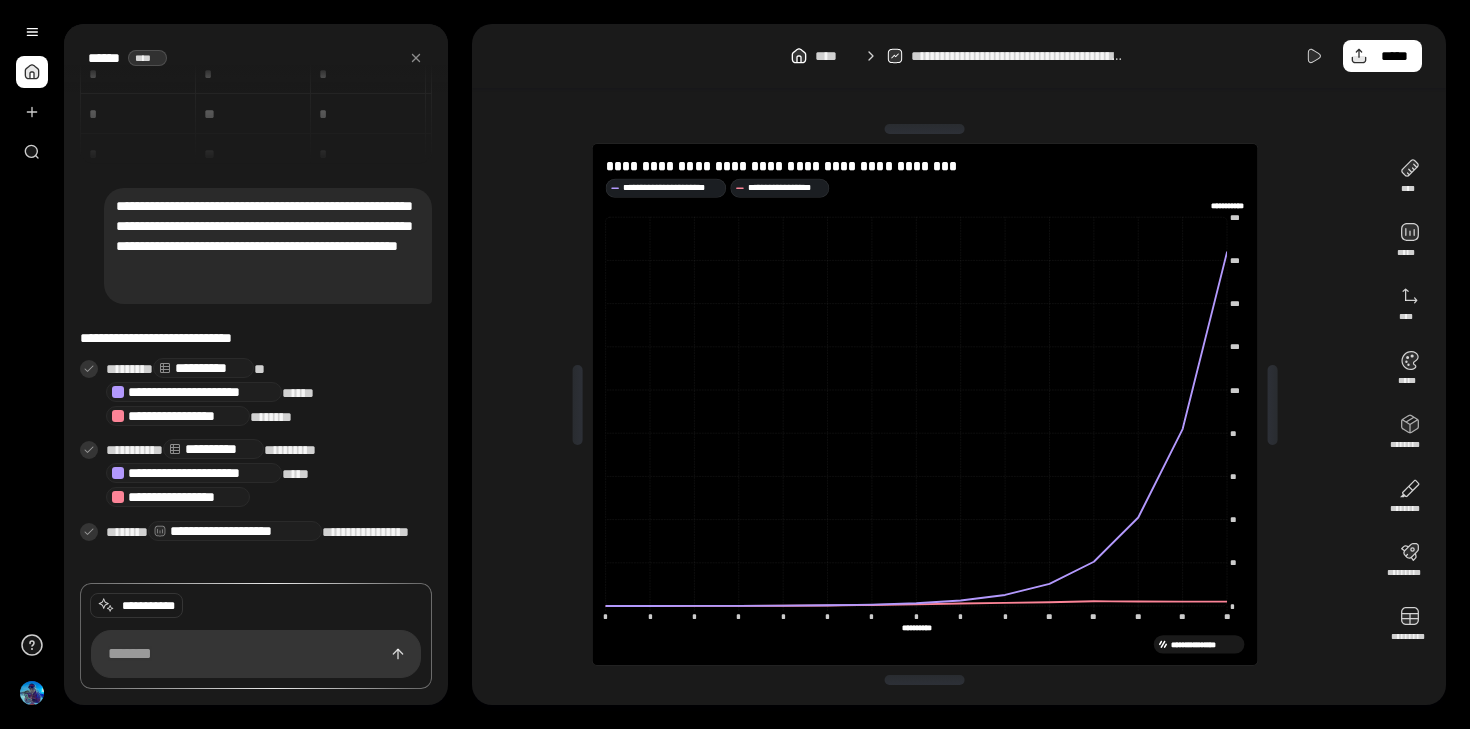 click on "**********" at bounding box center (925, 404) 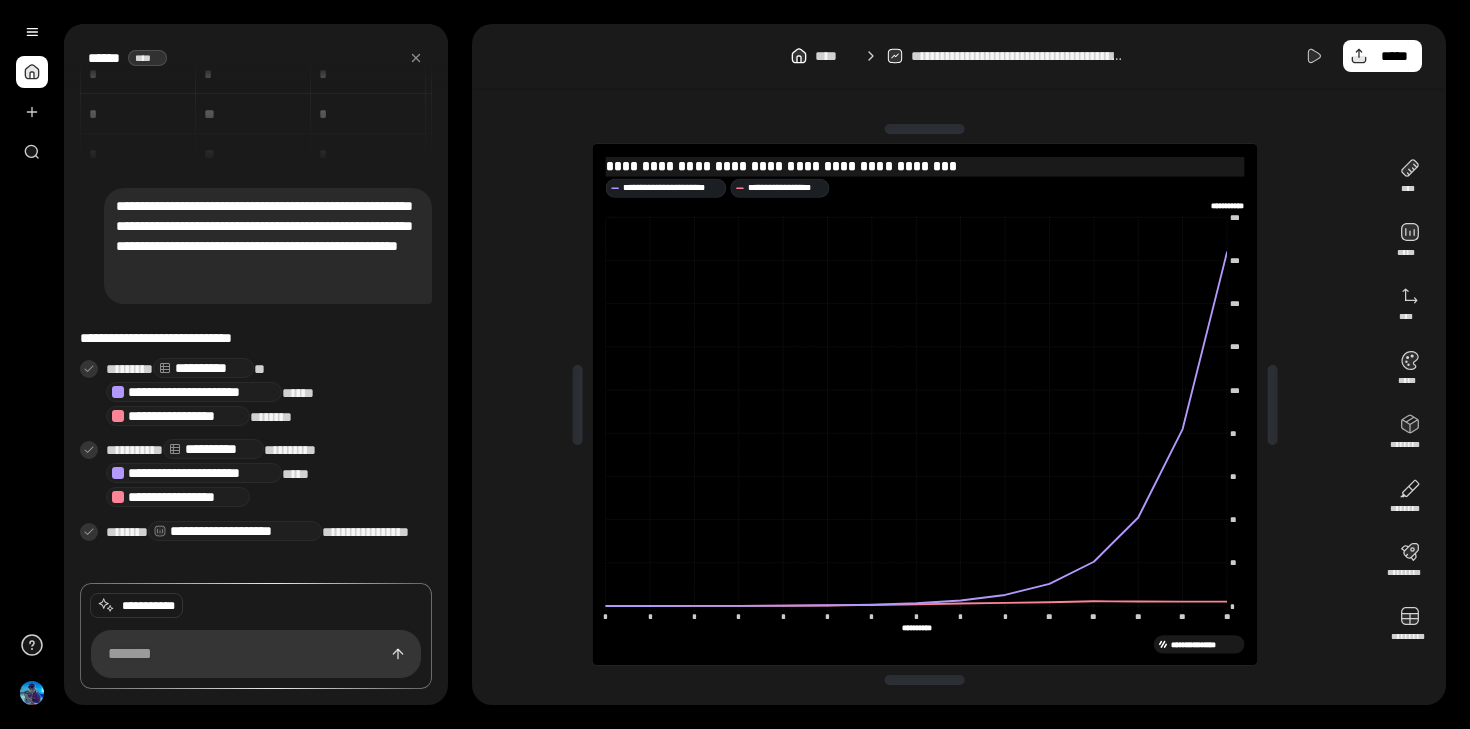click on "**********" at bounding box center [924, 165] 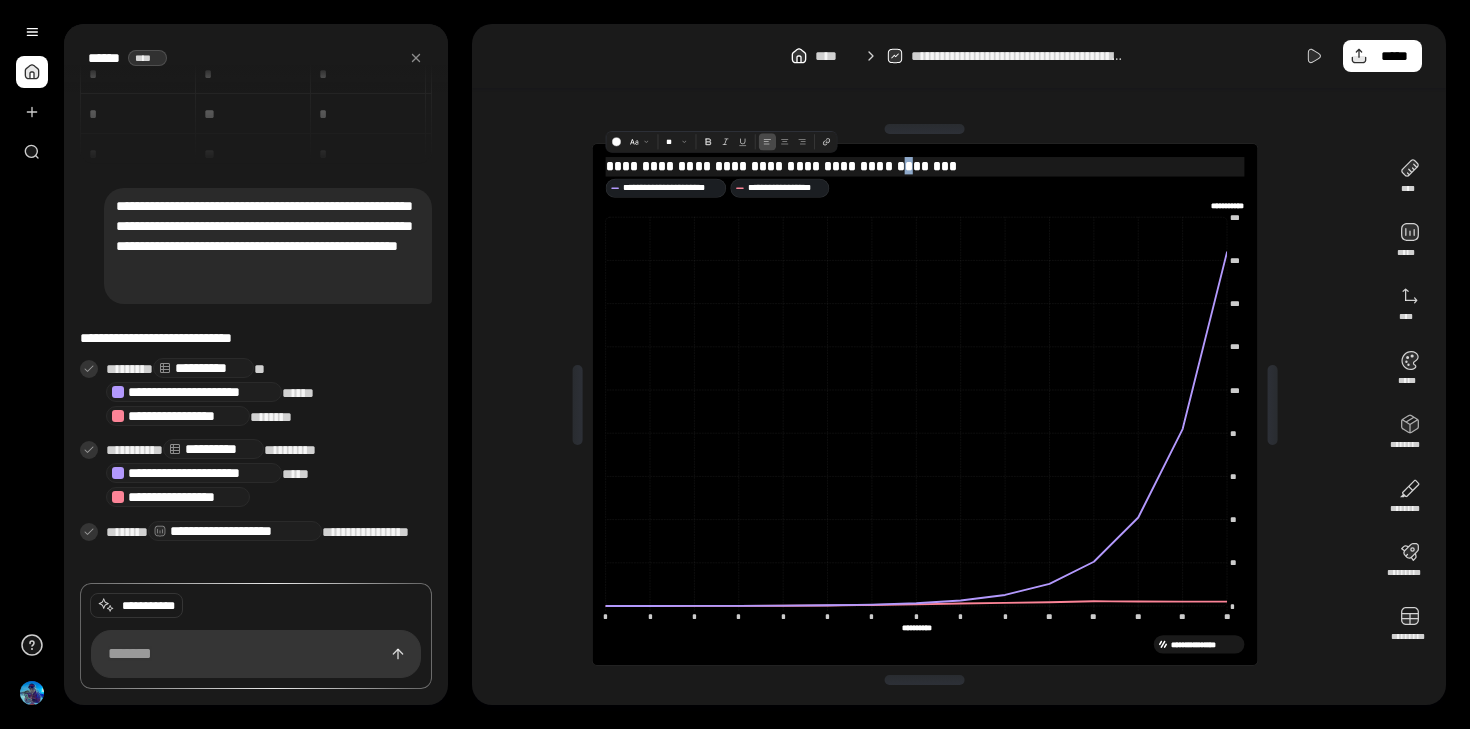 click on "**********" at bounding box center [924, 165] 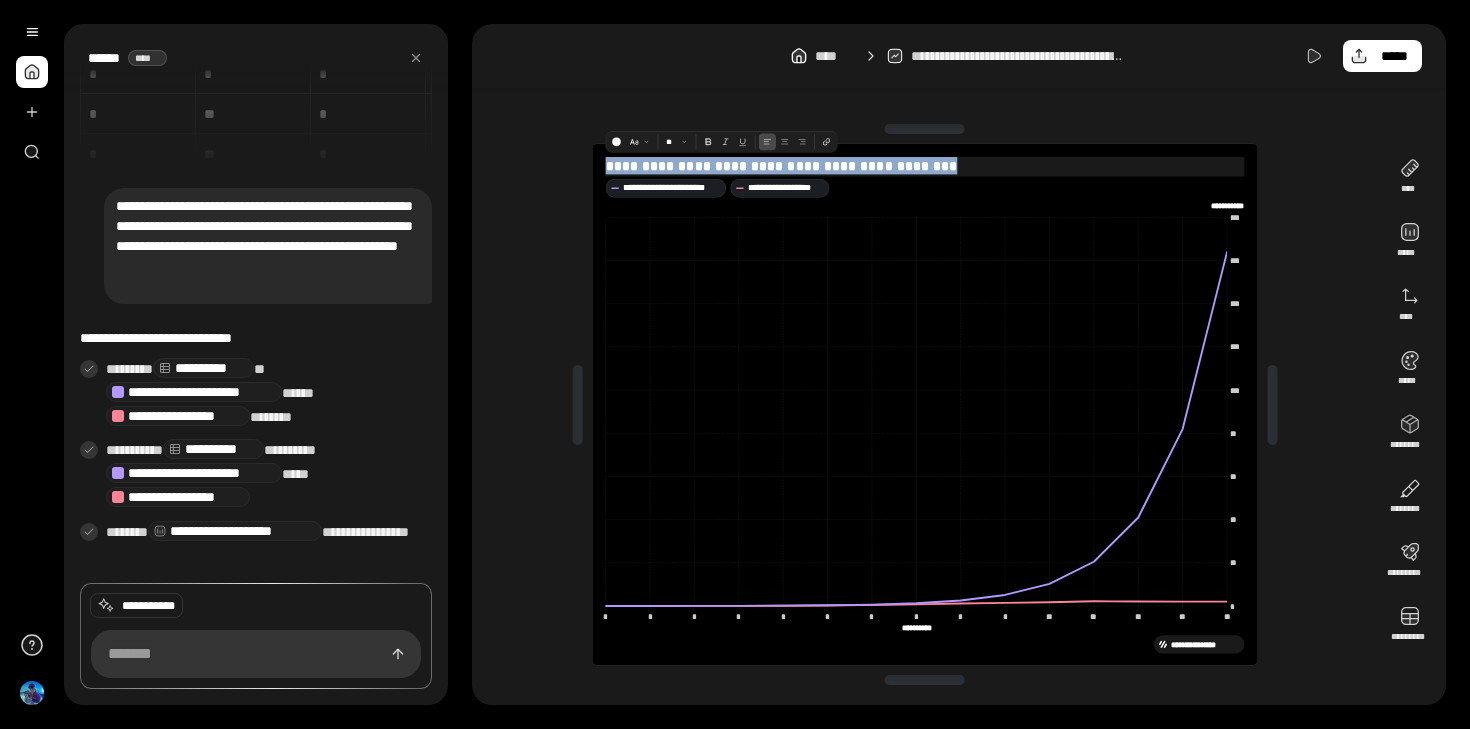 type 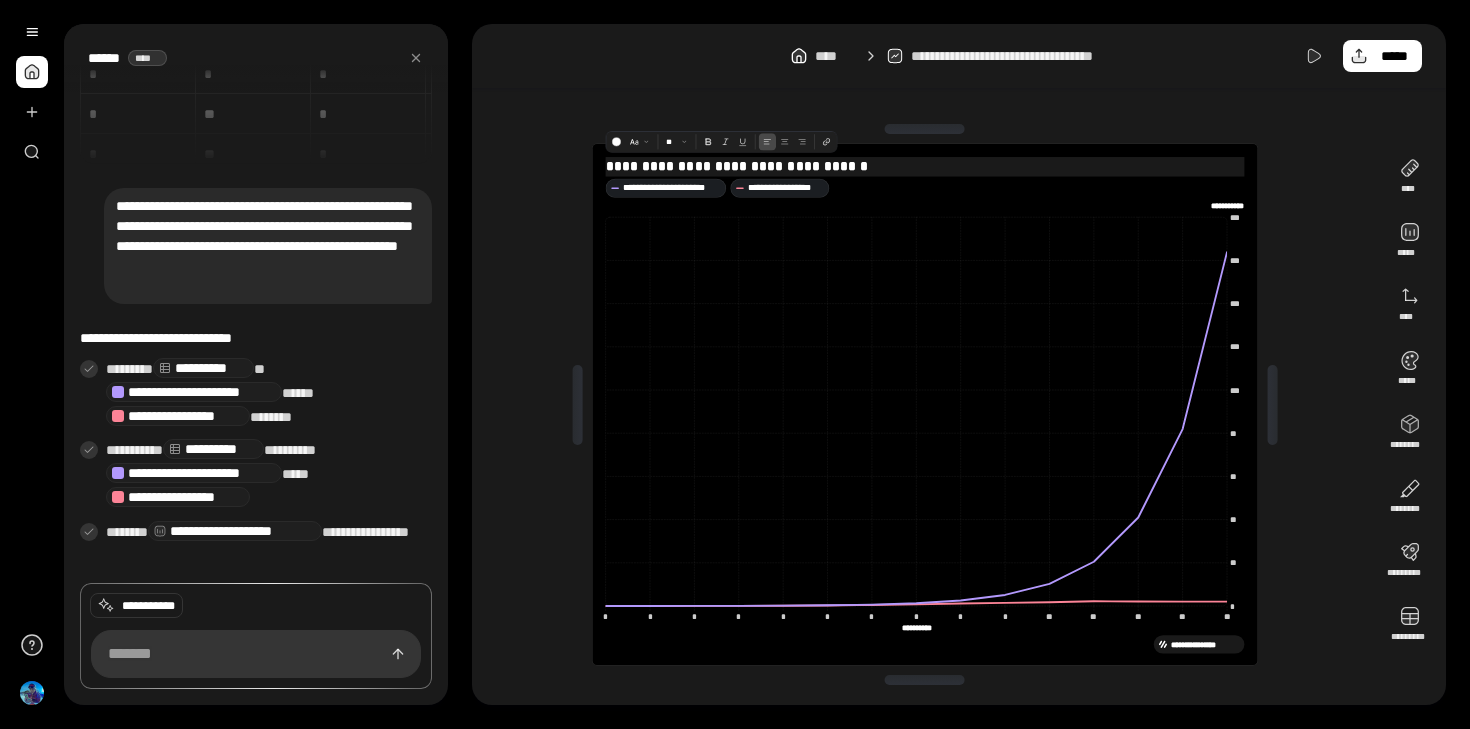 click on "**********" at bounding box center [924, 165] 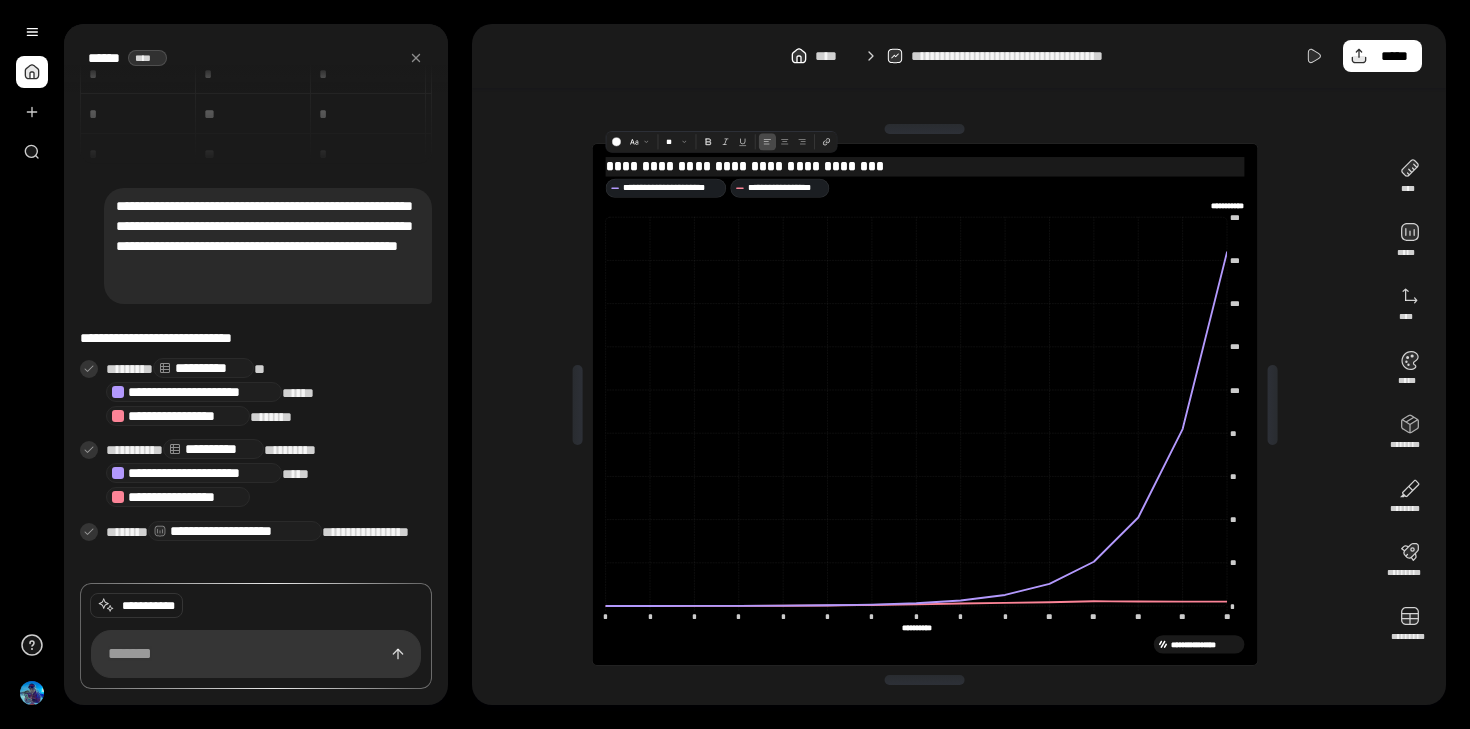 click on "**********" at bounding box center [924, 165] 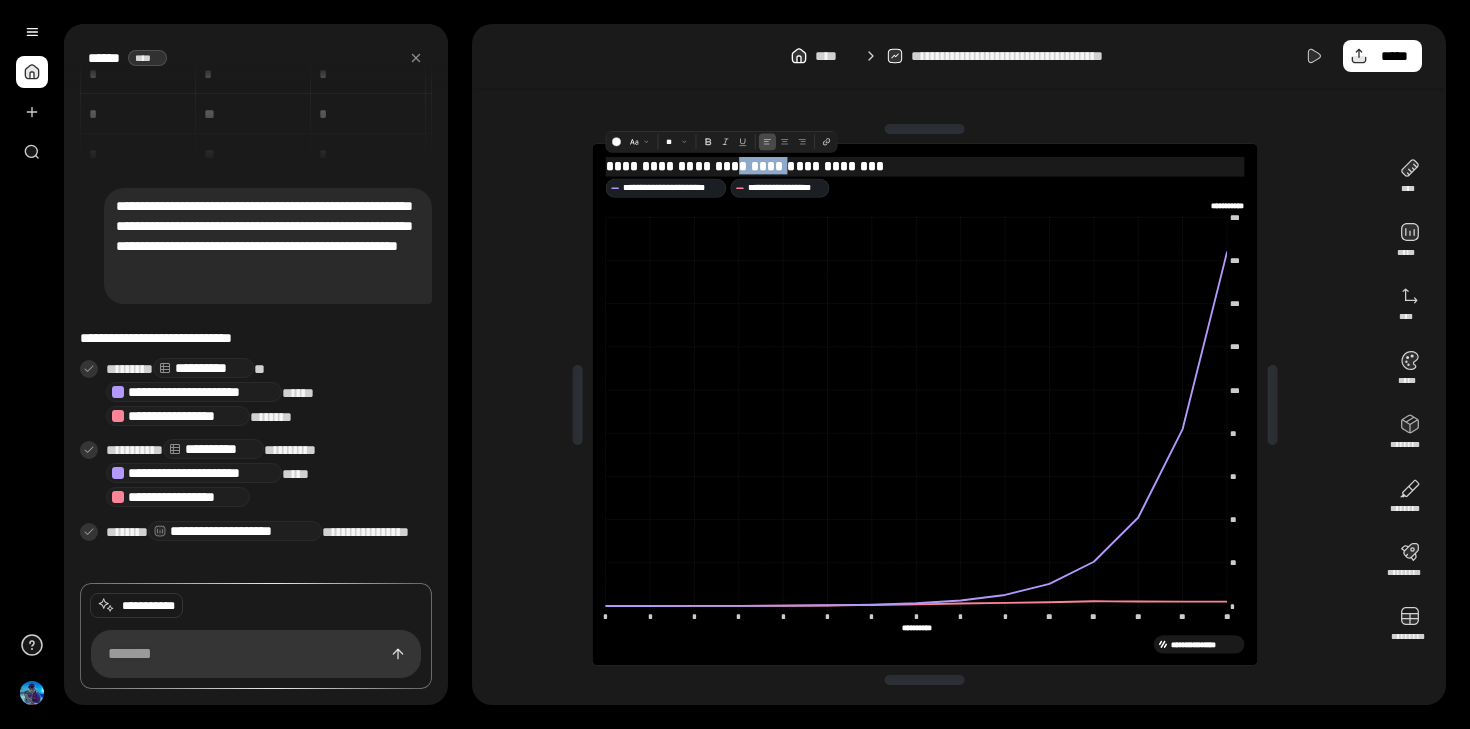 click on "**********" at bounding box center [924, 165] 